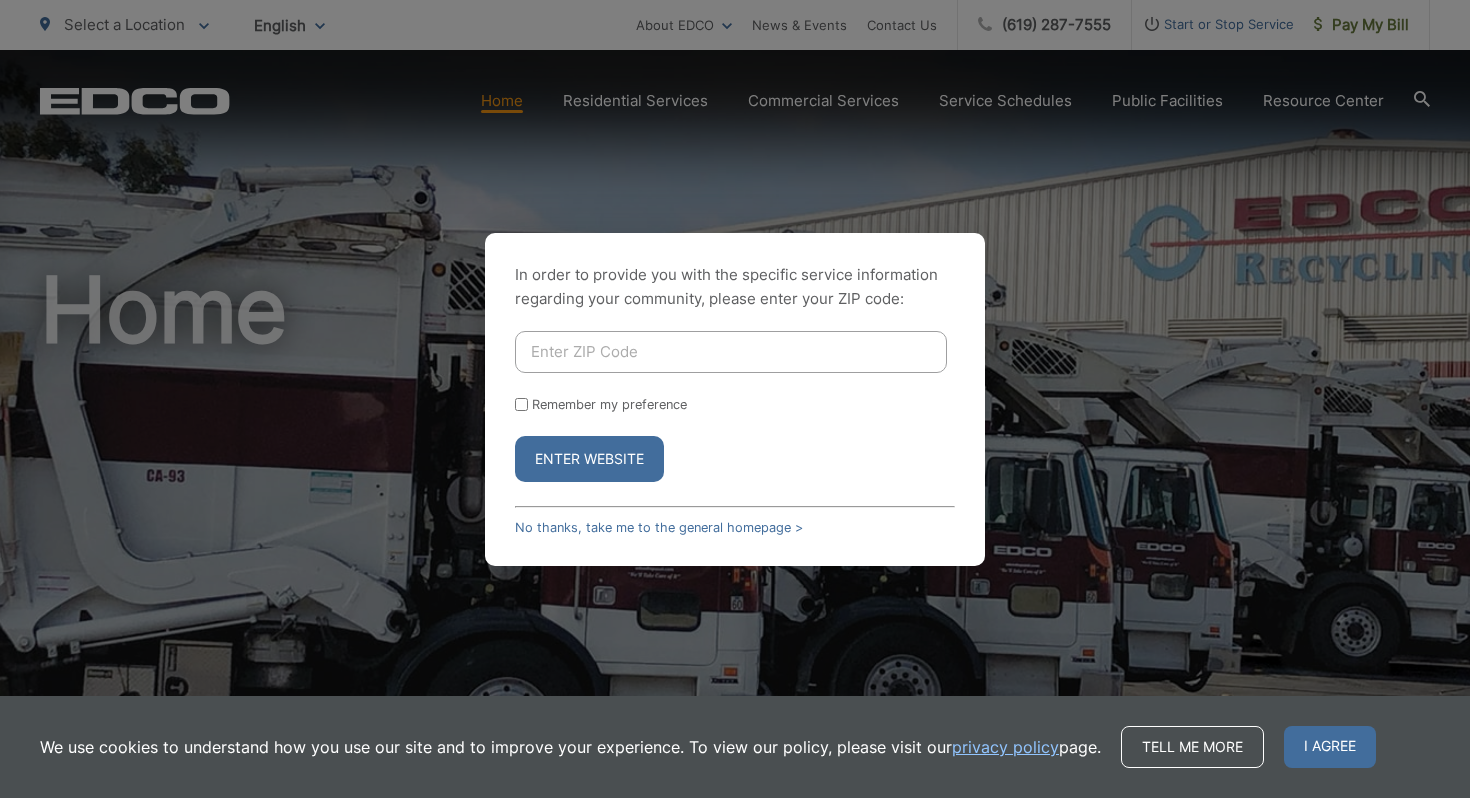scroll, scrollTop: 0, scrollLeft: 0, axis: both 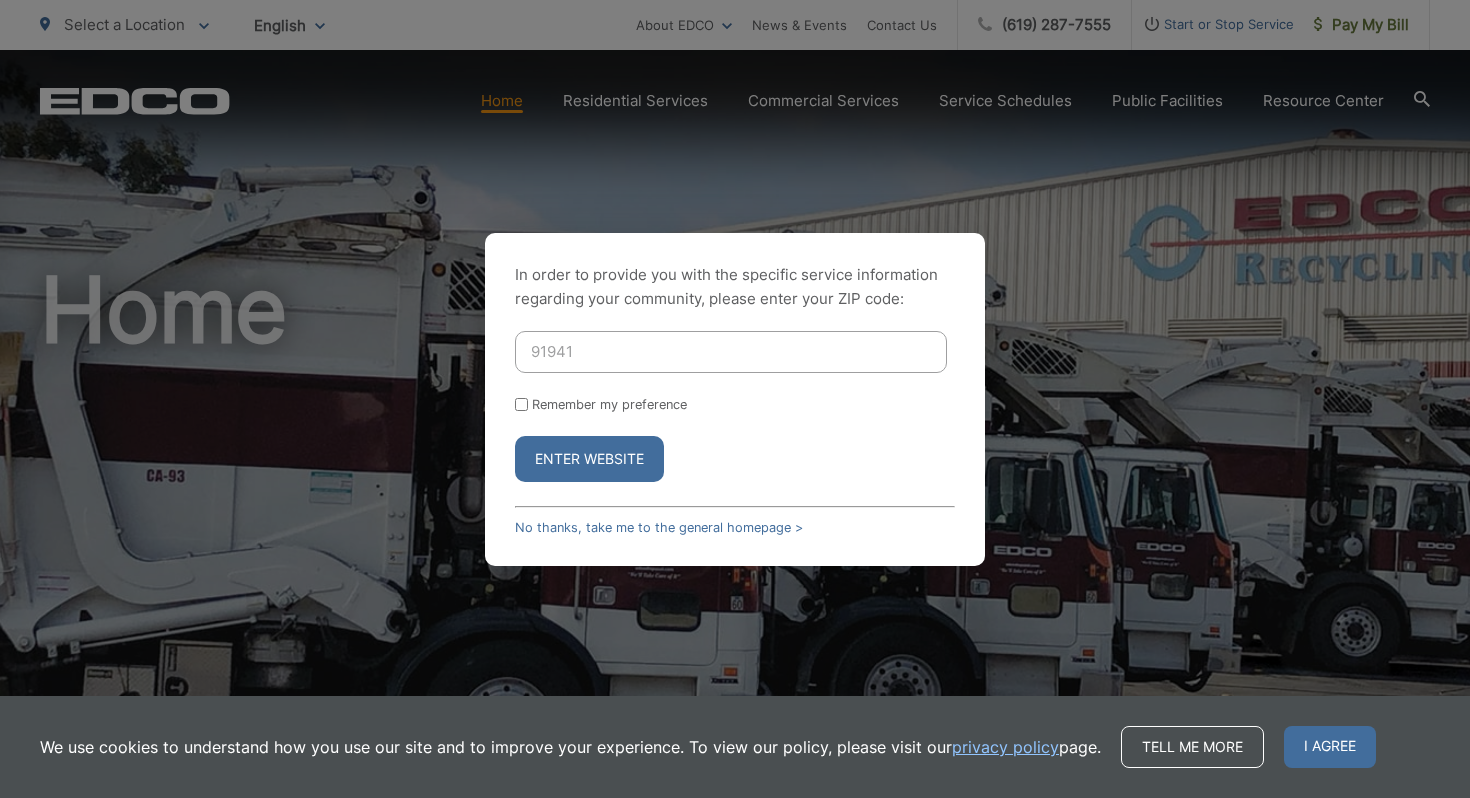 type on "91941" 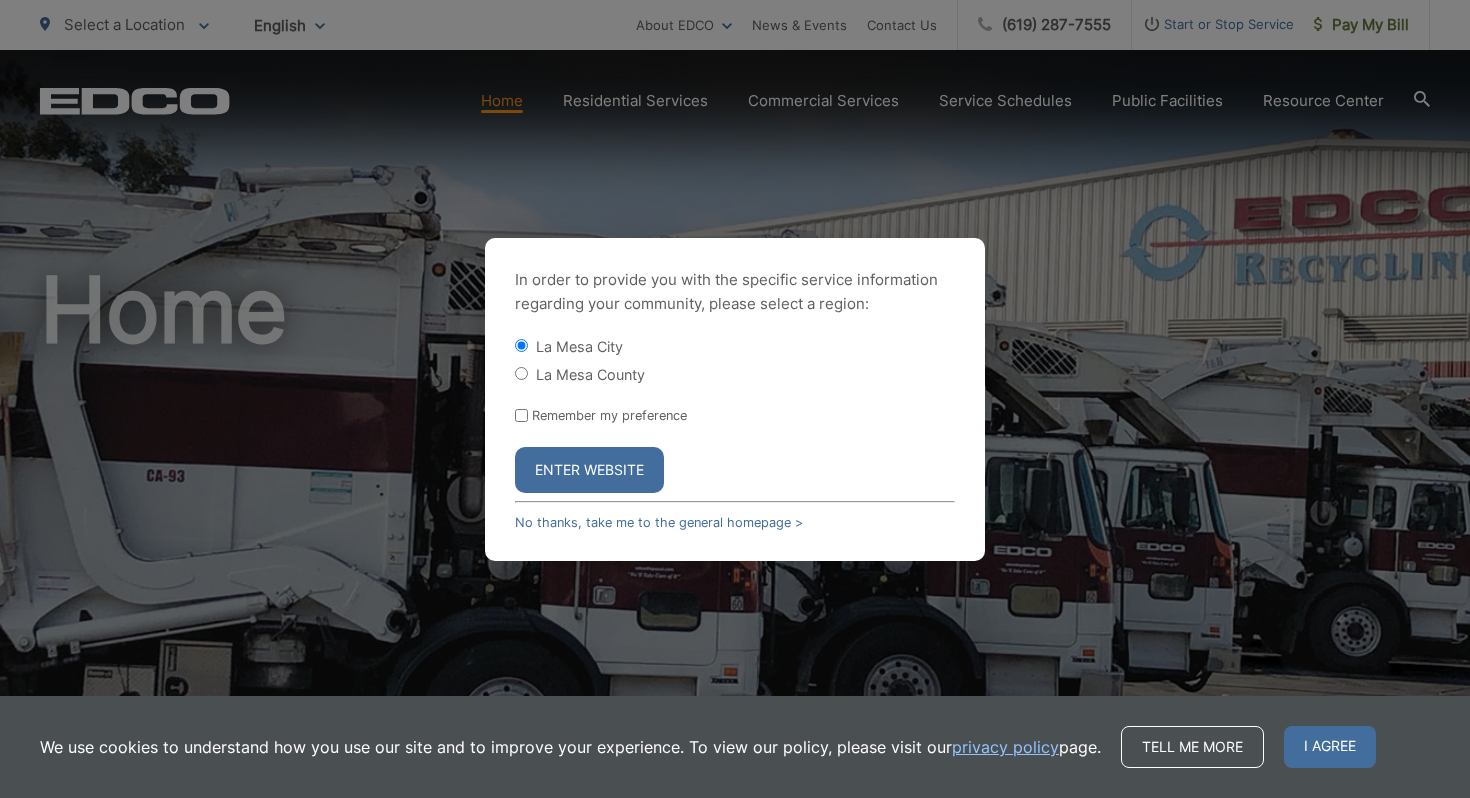 click on "La Mesa County" at bounding box center (521, 373) 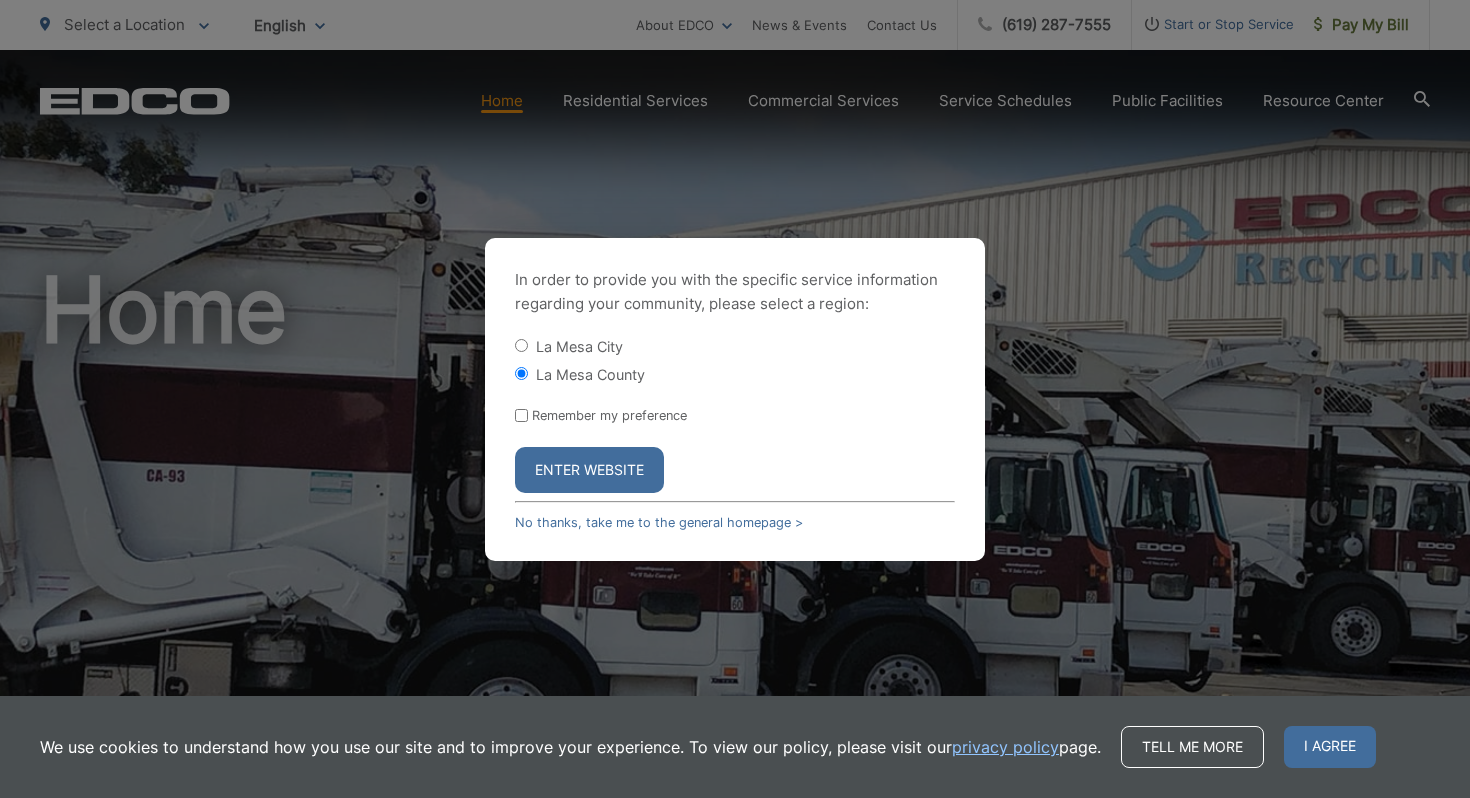 click on "Enter Website" at bounding box center (589, 470) 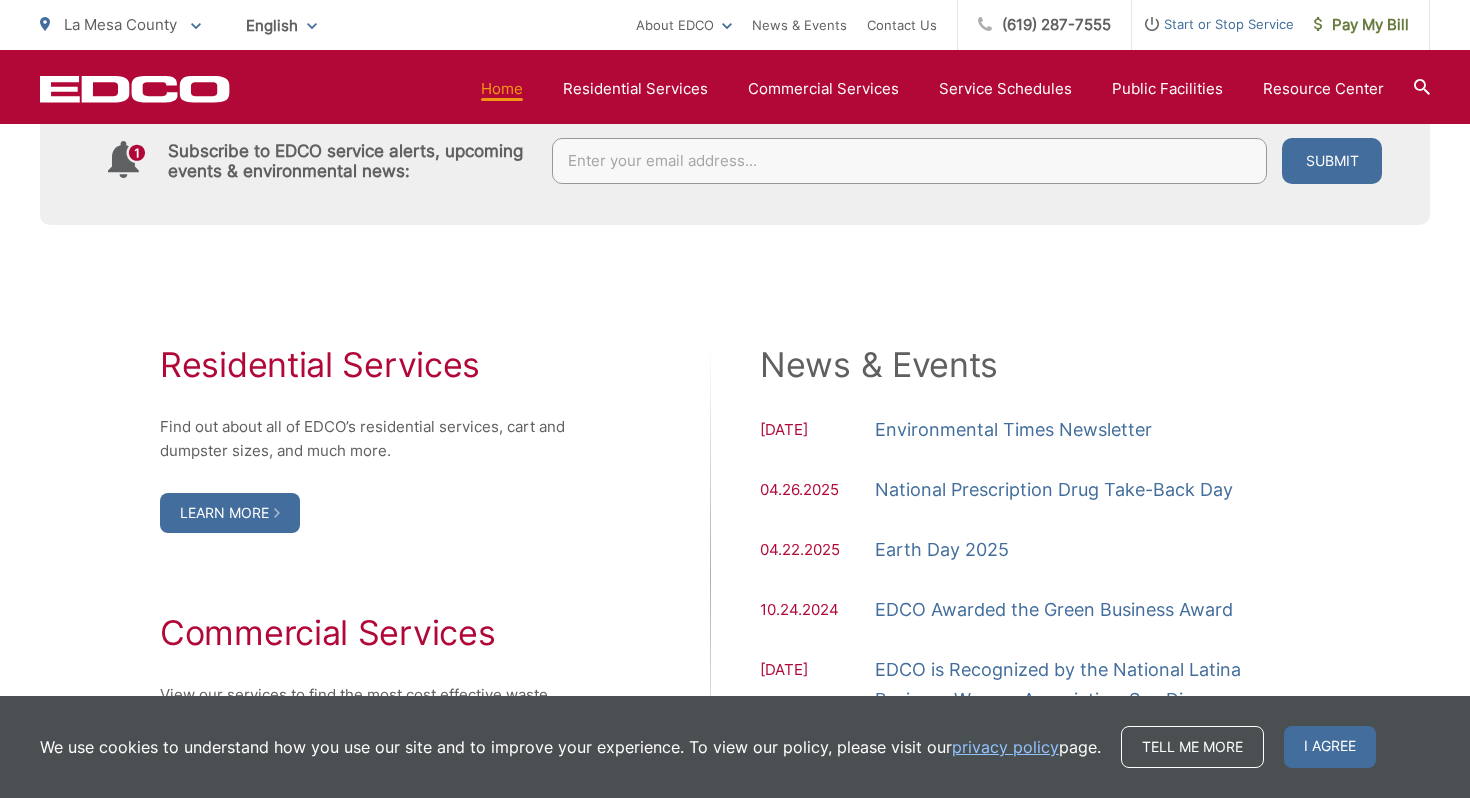scroll, scrollTop: 0, scrollLeft: 0, axis: both 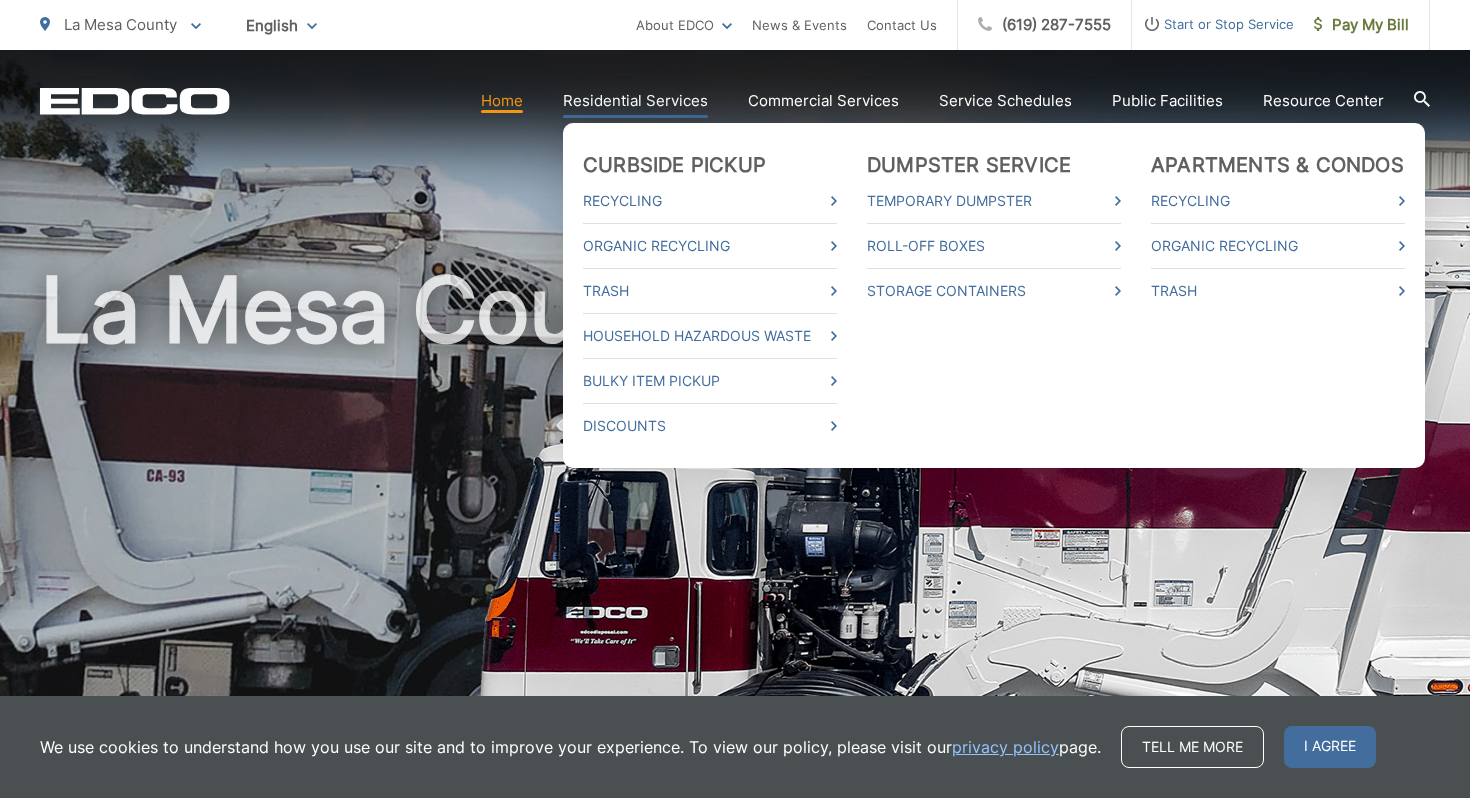 click on "Residential Services" at bounding box center [635, 101] 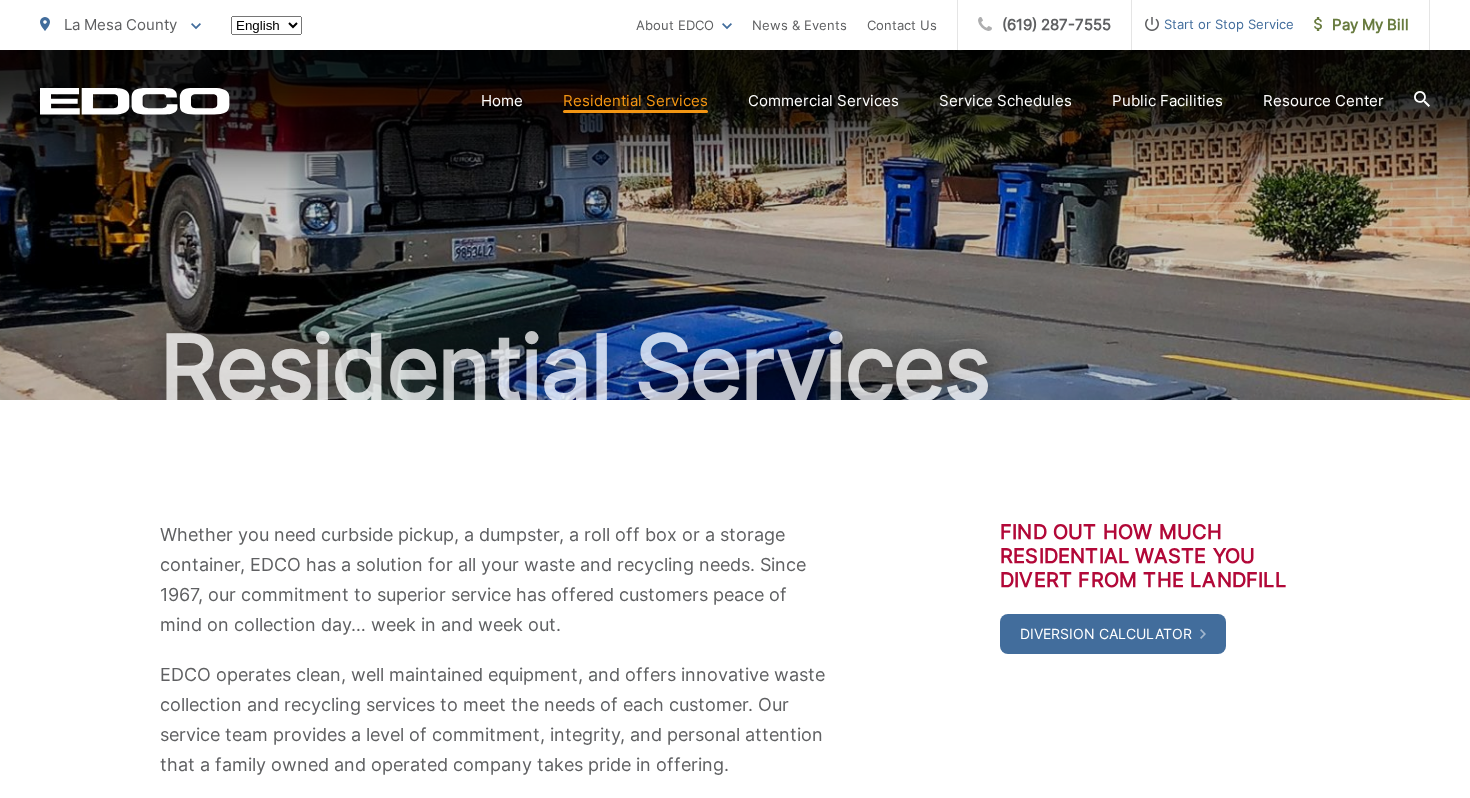 scroll, scrollTop: 0, scrollLeft: 0, axis: both 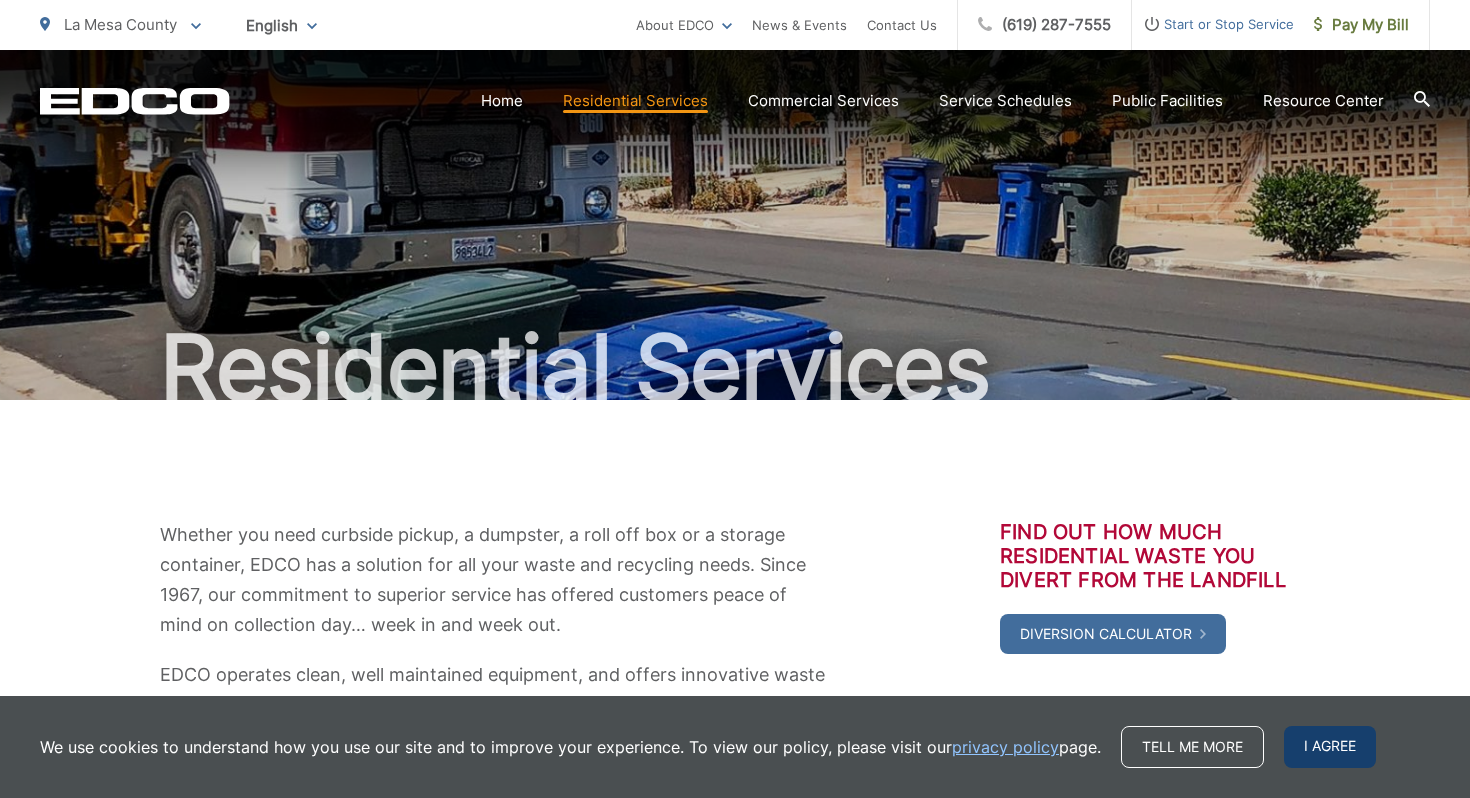 click on "I agree" at bounding box center (1330, 747) 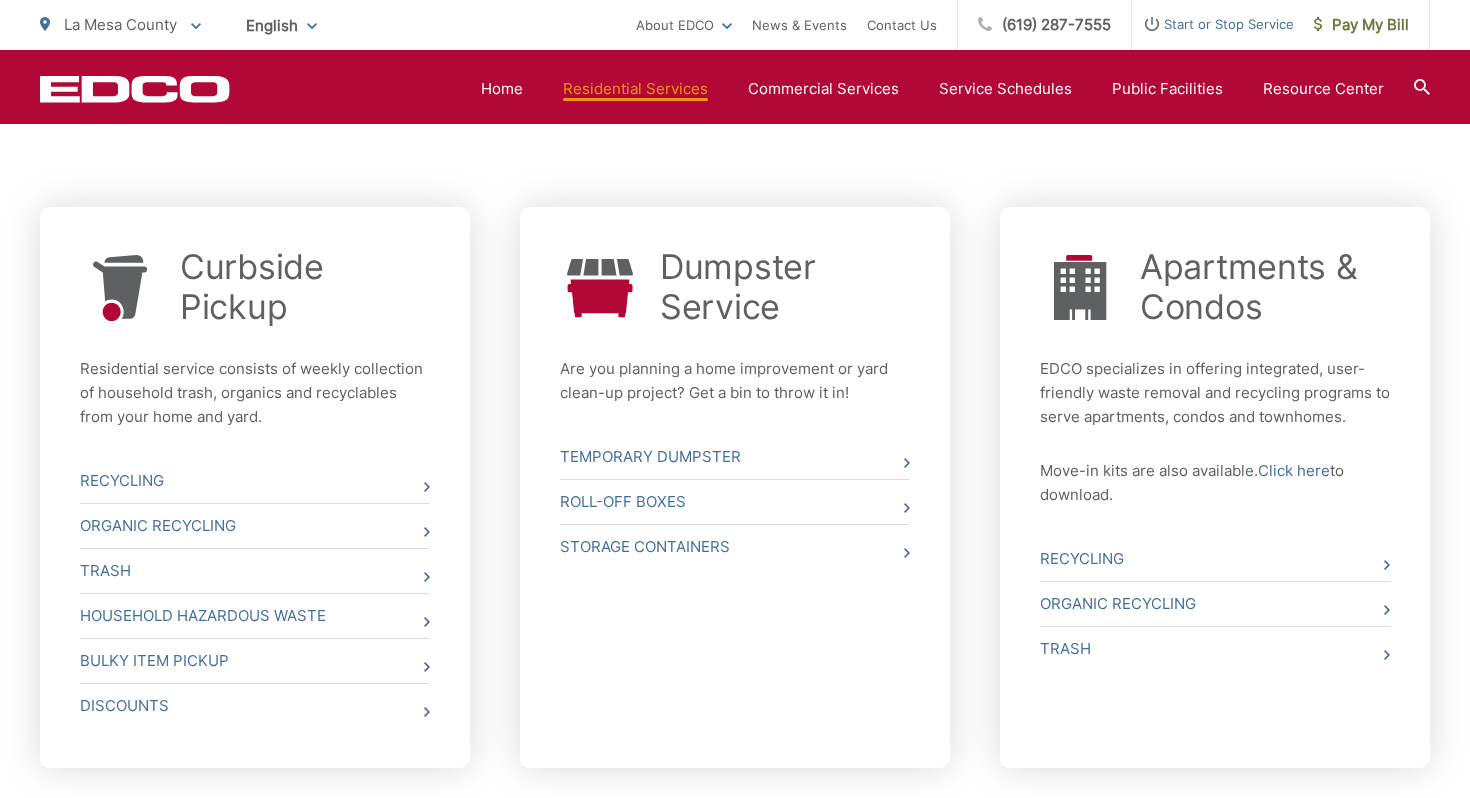 scroll, scrollTop: 695, scrollLeft: 0, axis: vertical 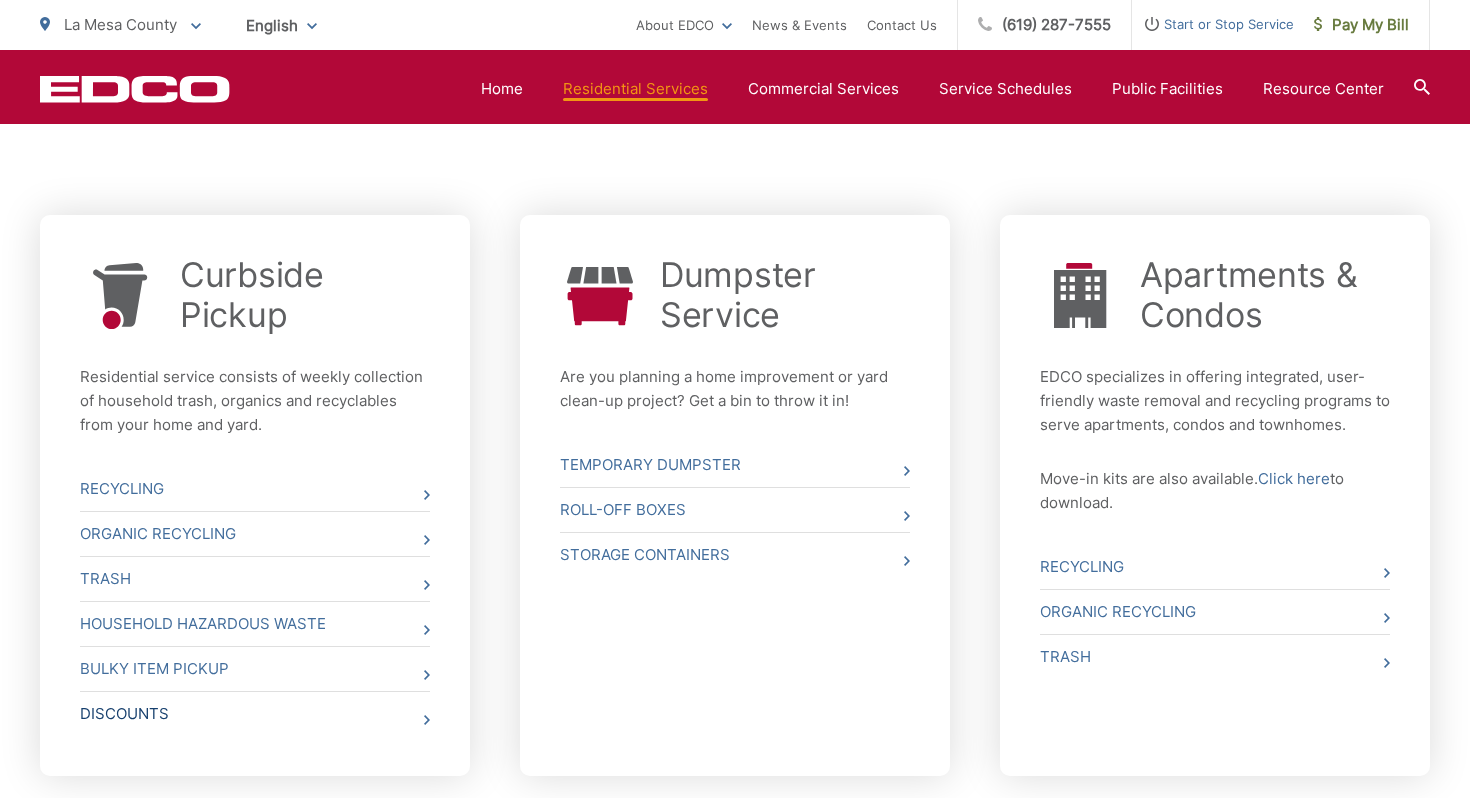 click on "Discounts" at bounding box center [255, 714] 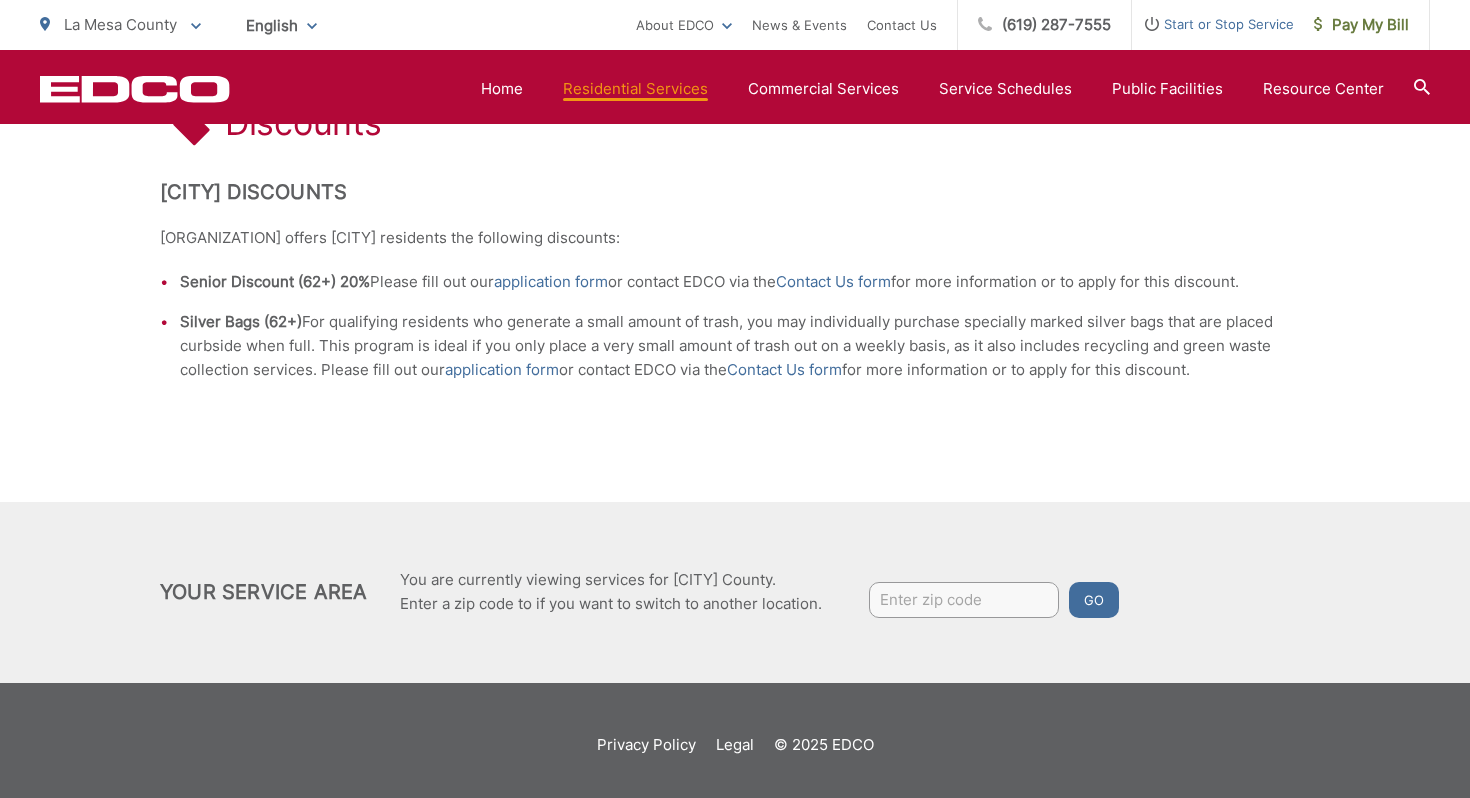 scroll, scrollTop: 431, scrollLeft: 0, axis: vertical 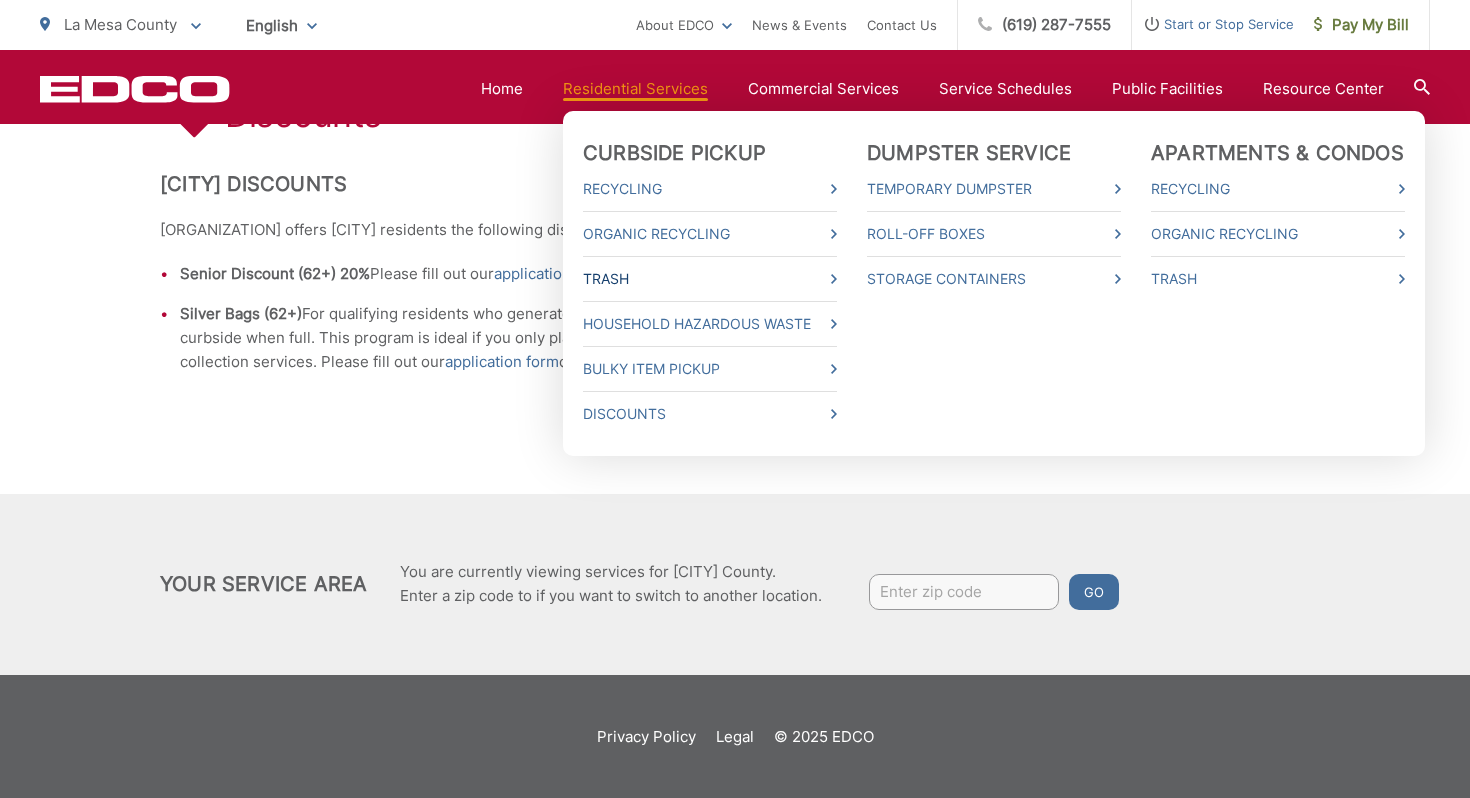 click on "Trash" at bounding box center [710, 279] 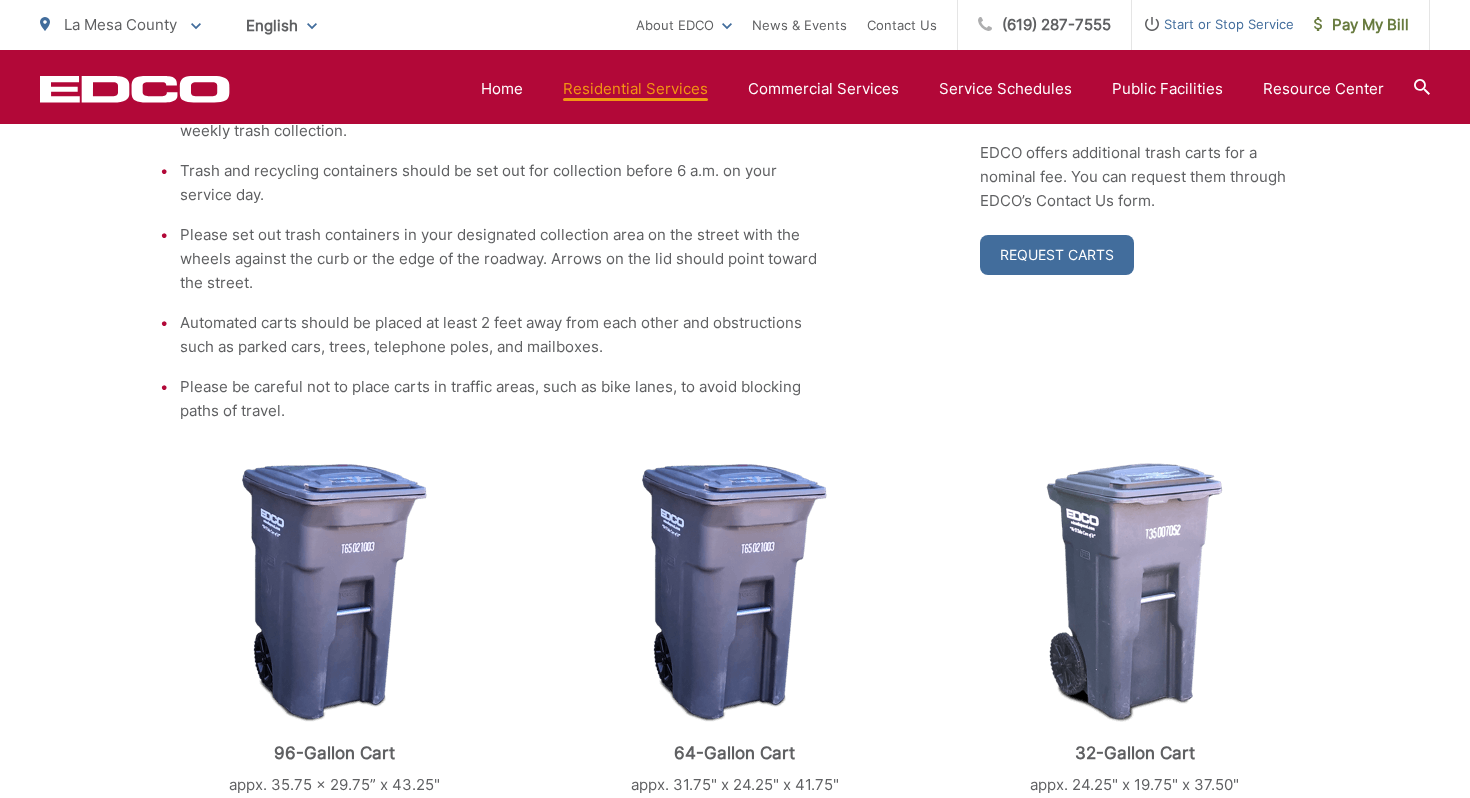 scroll, scrollTop: 0, scrollLeft: 0, axis: both 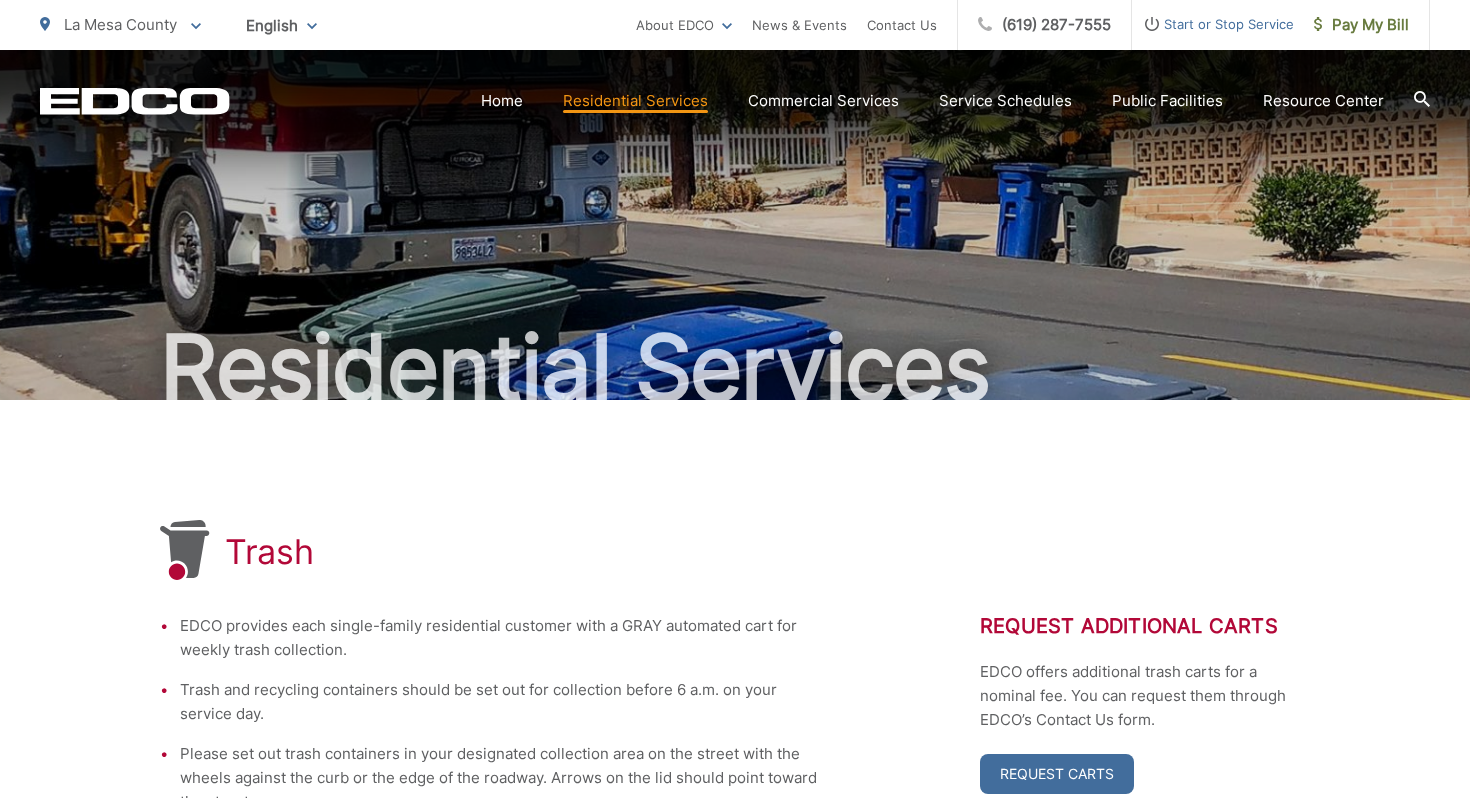 click 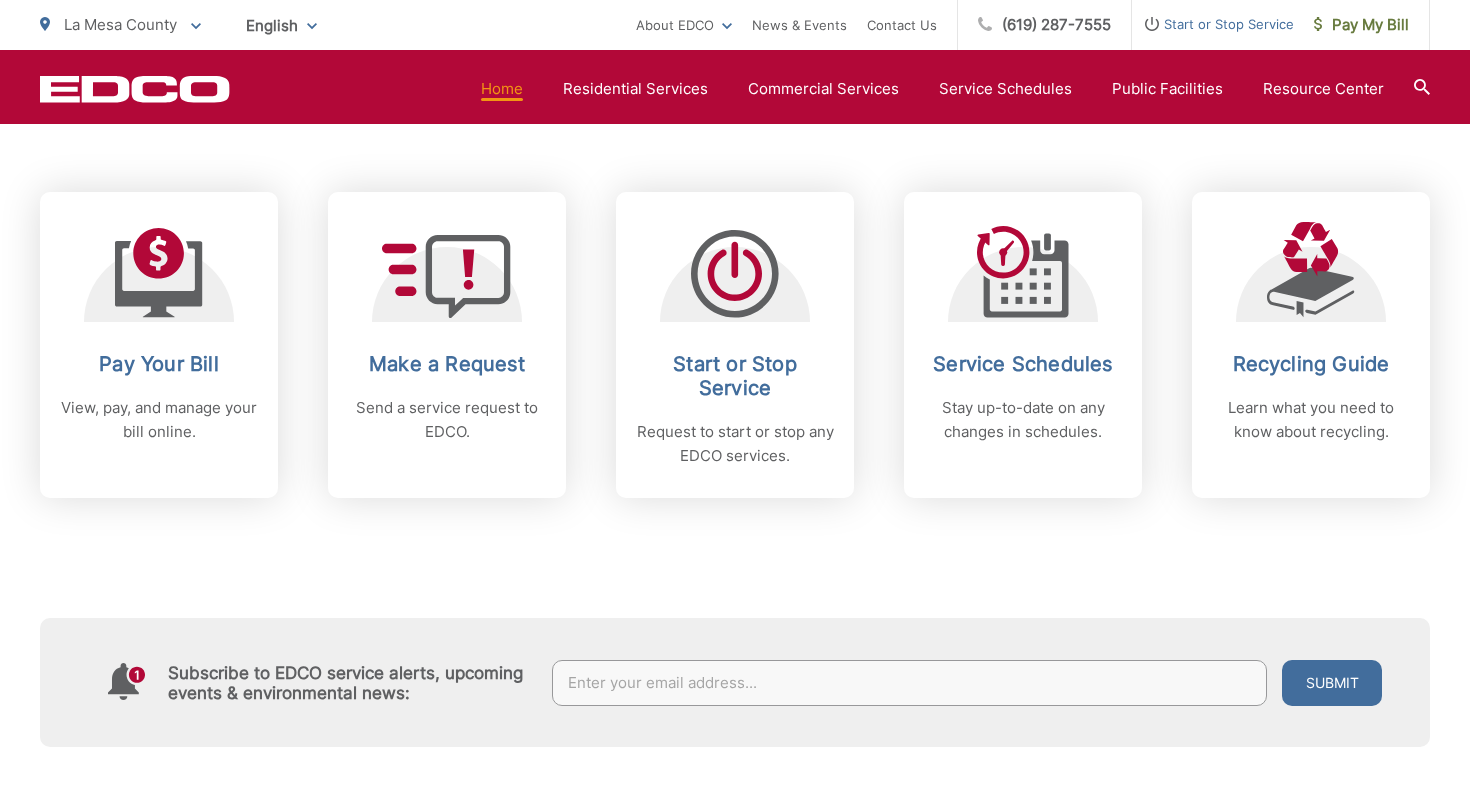 scroll, scrollTop: 807, scrollLeft: 0, axis: vertical 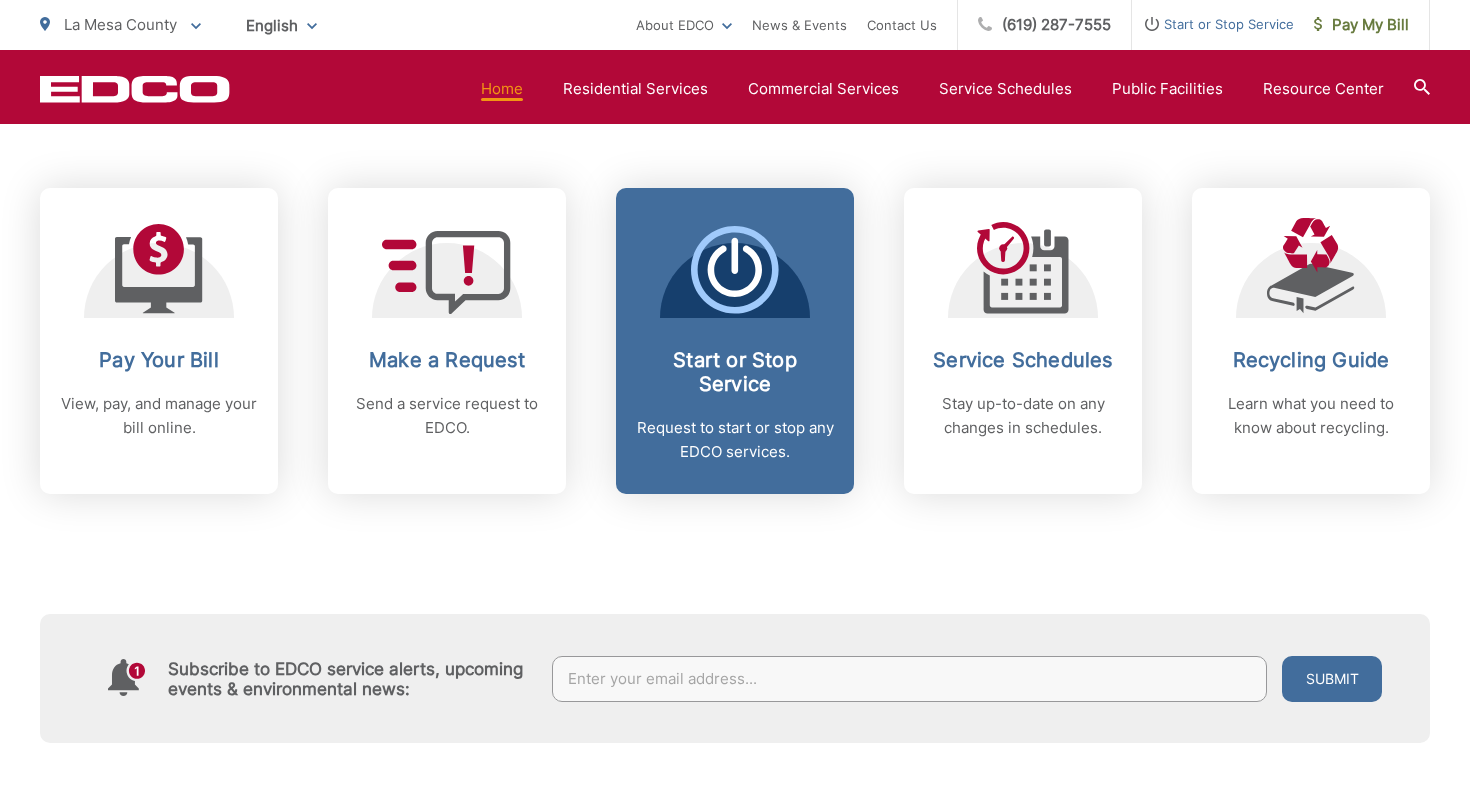 click on "Start or Stop Service" at bounding box center (735, 372) 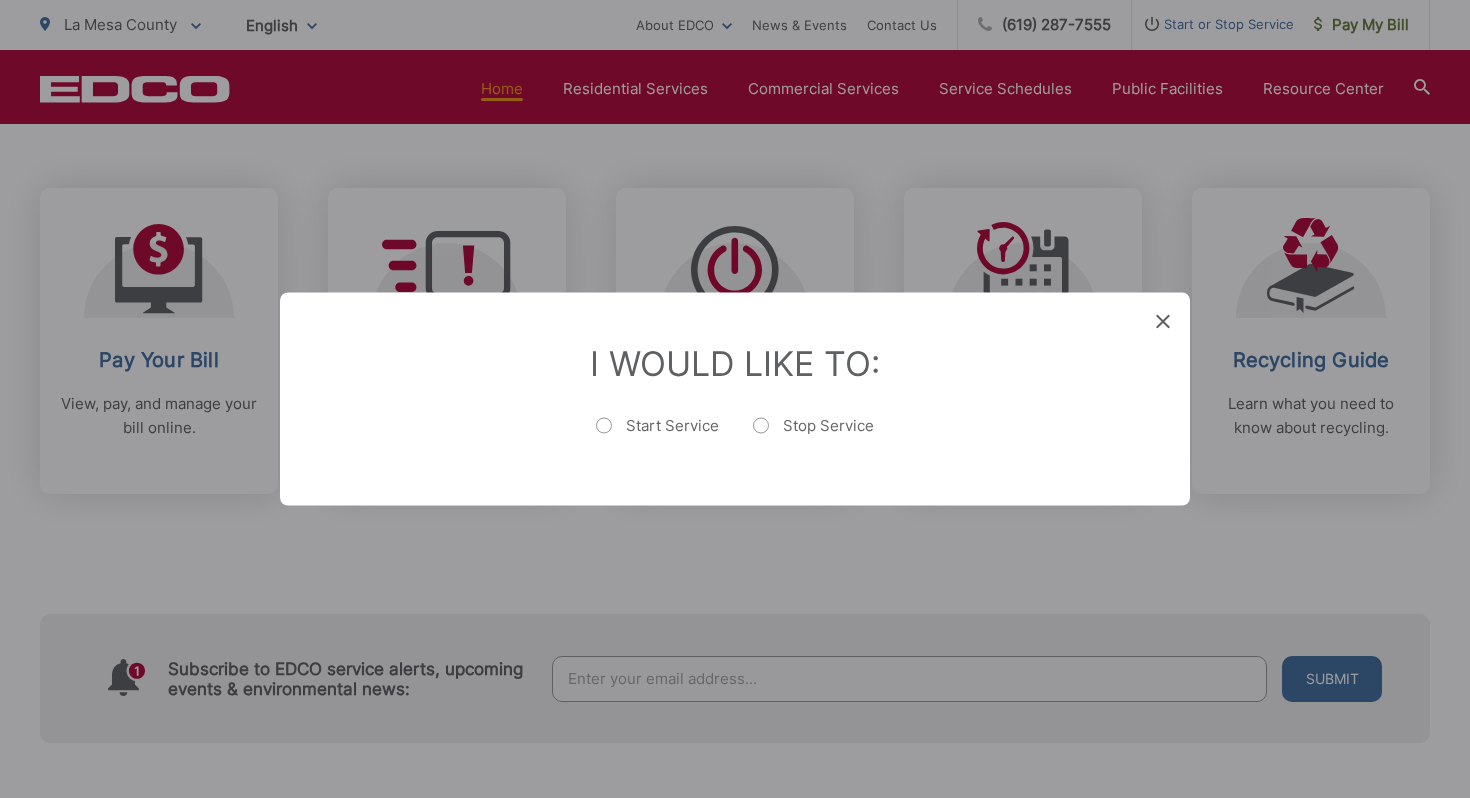 click on "Start Service" at bounding box center (657, 436) 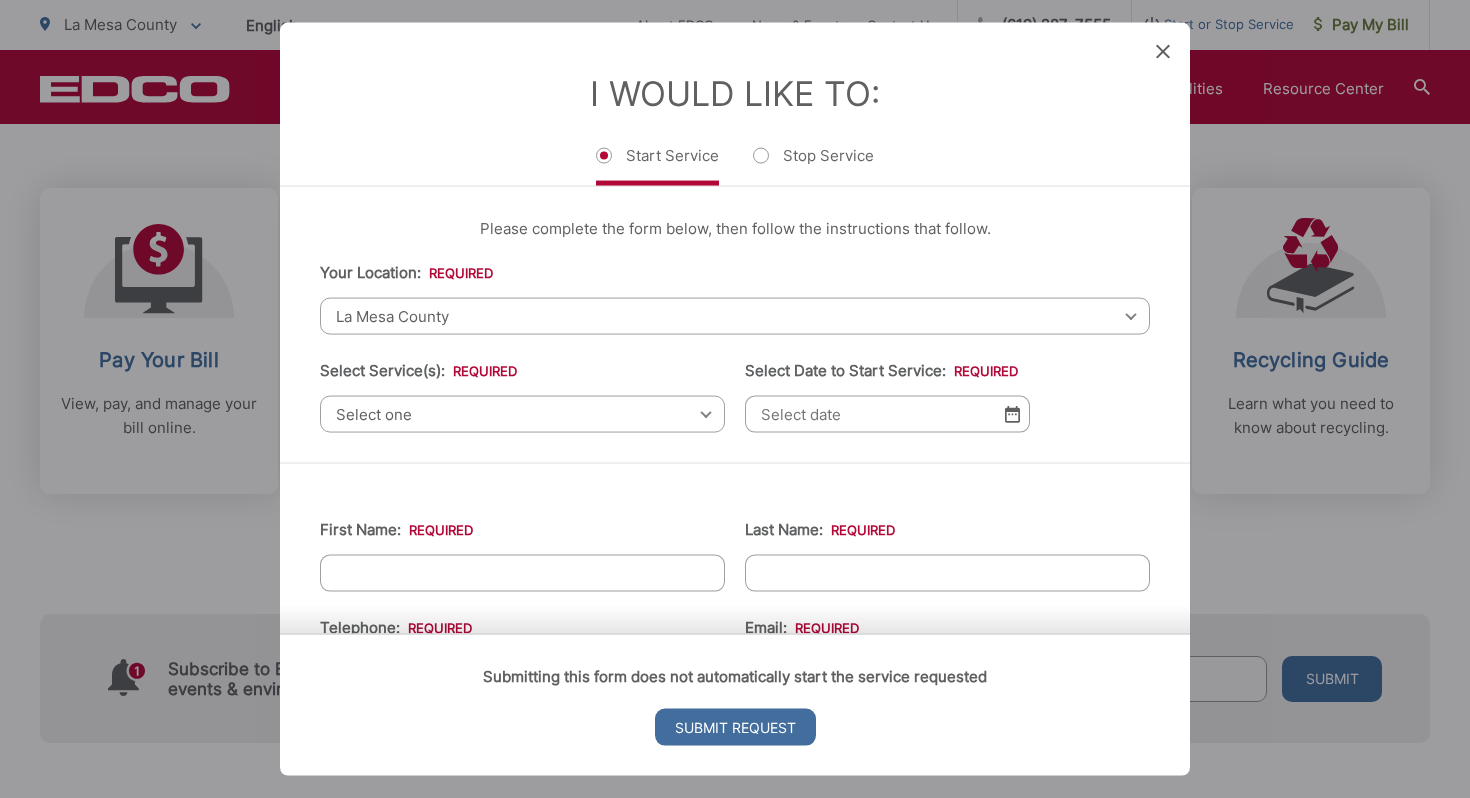click on "Select one" at bounding box center [522, 414] 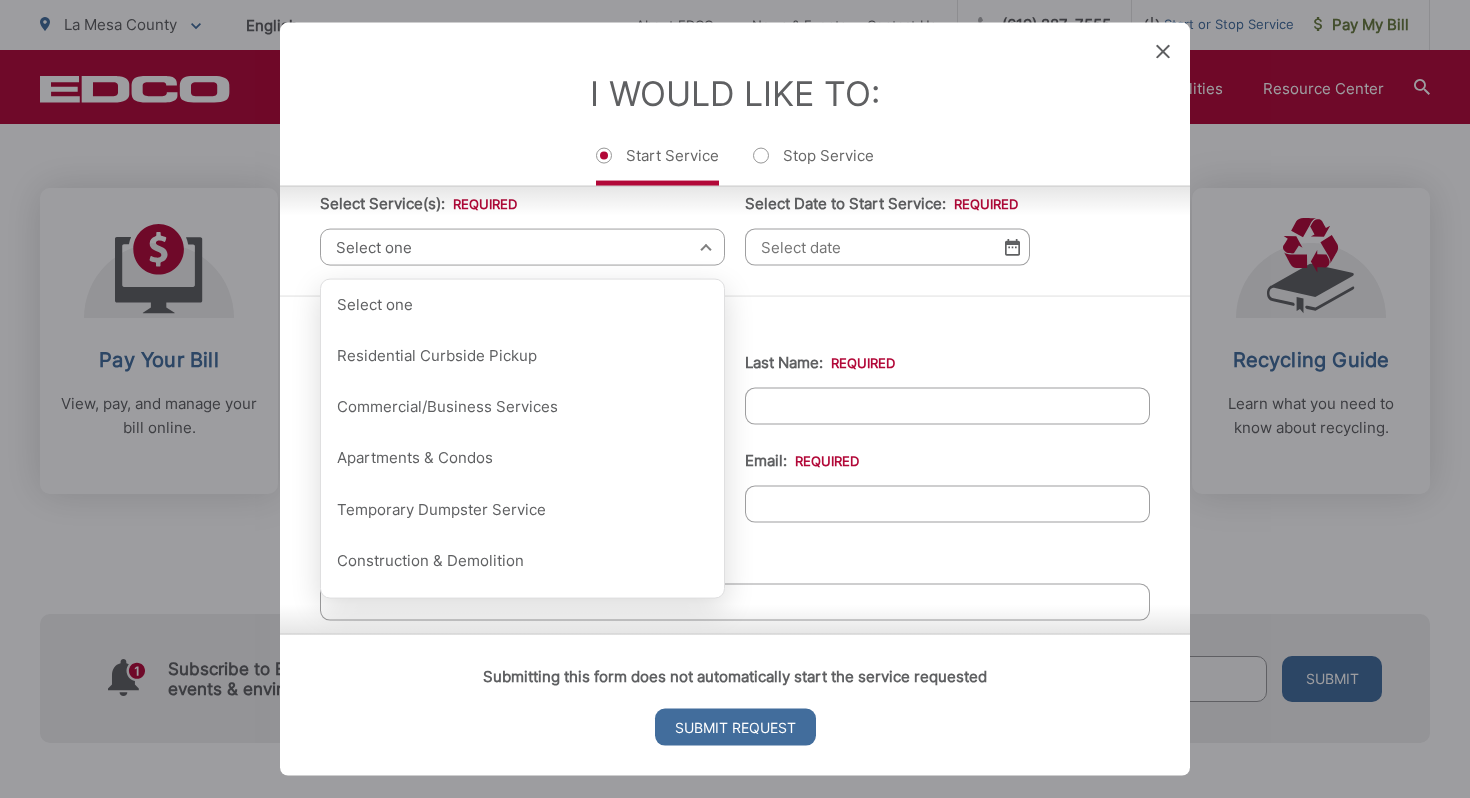 scroll, scrollTop: 176, scrollLeft: 0, axis: vertical 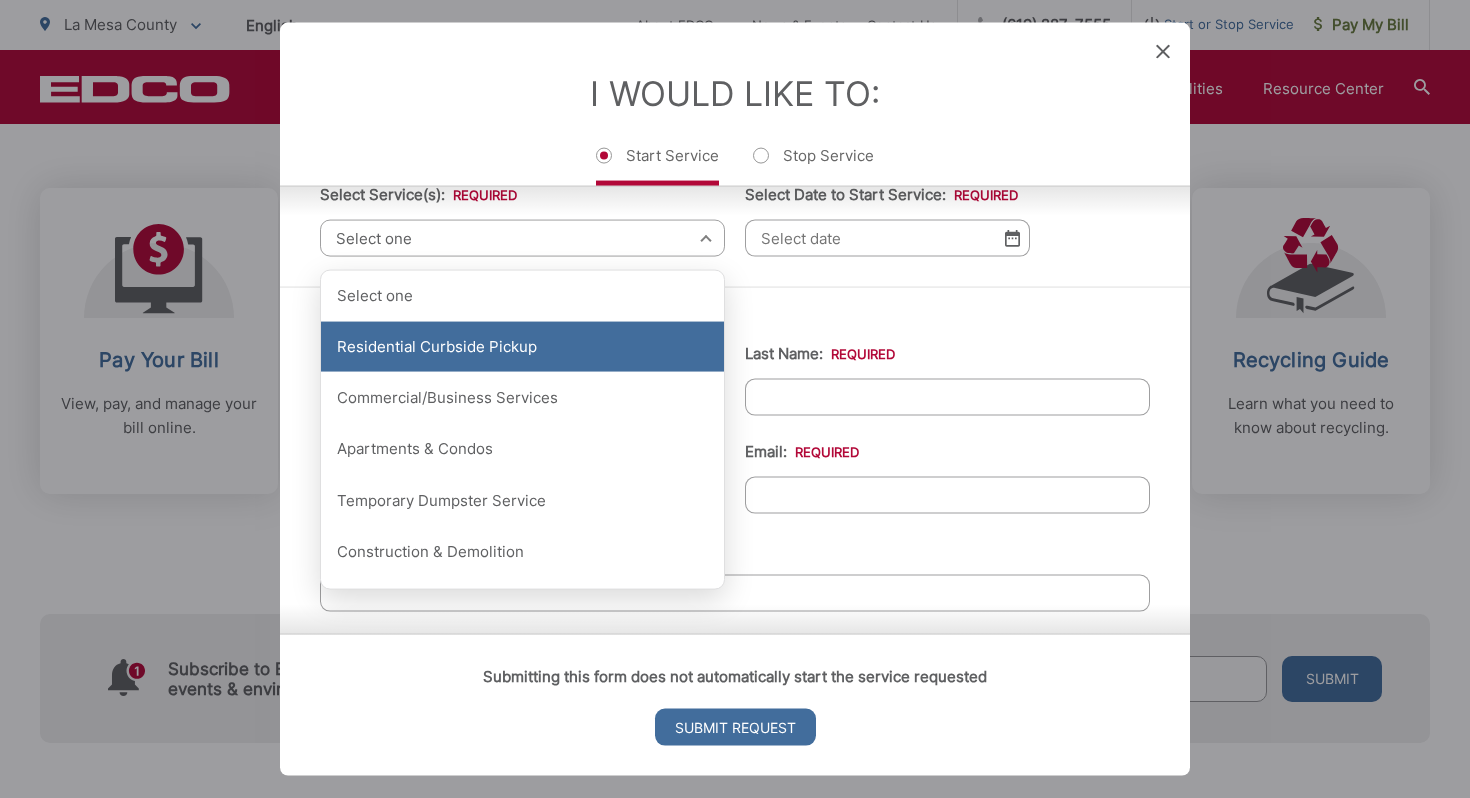 click on "Residential Curbside Pickup" at bounding box center (522, 347) 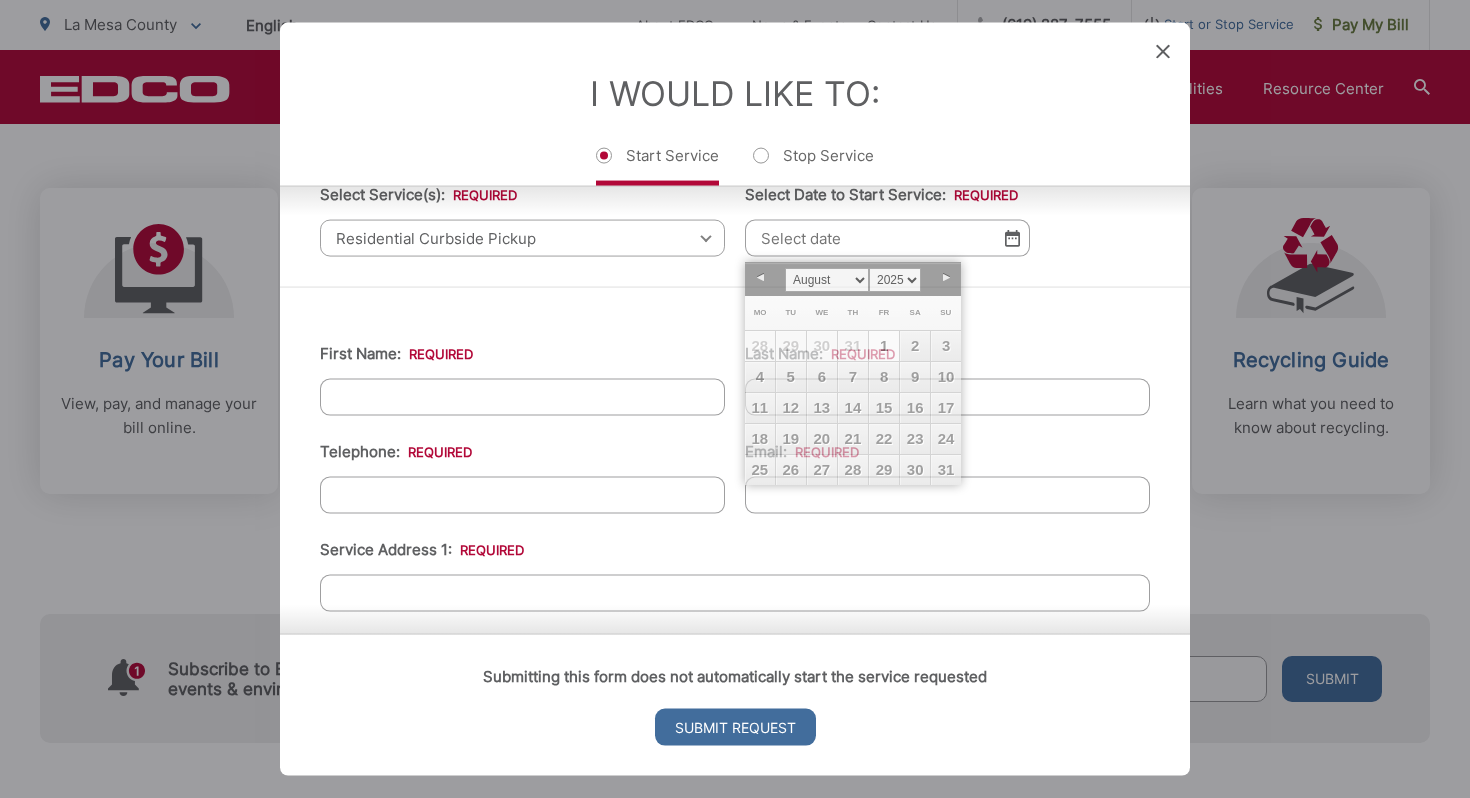 click on "Select Date to Start Service: *" at bounding box center (887, 238) 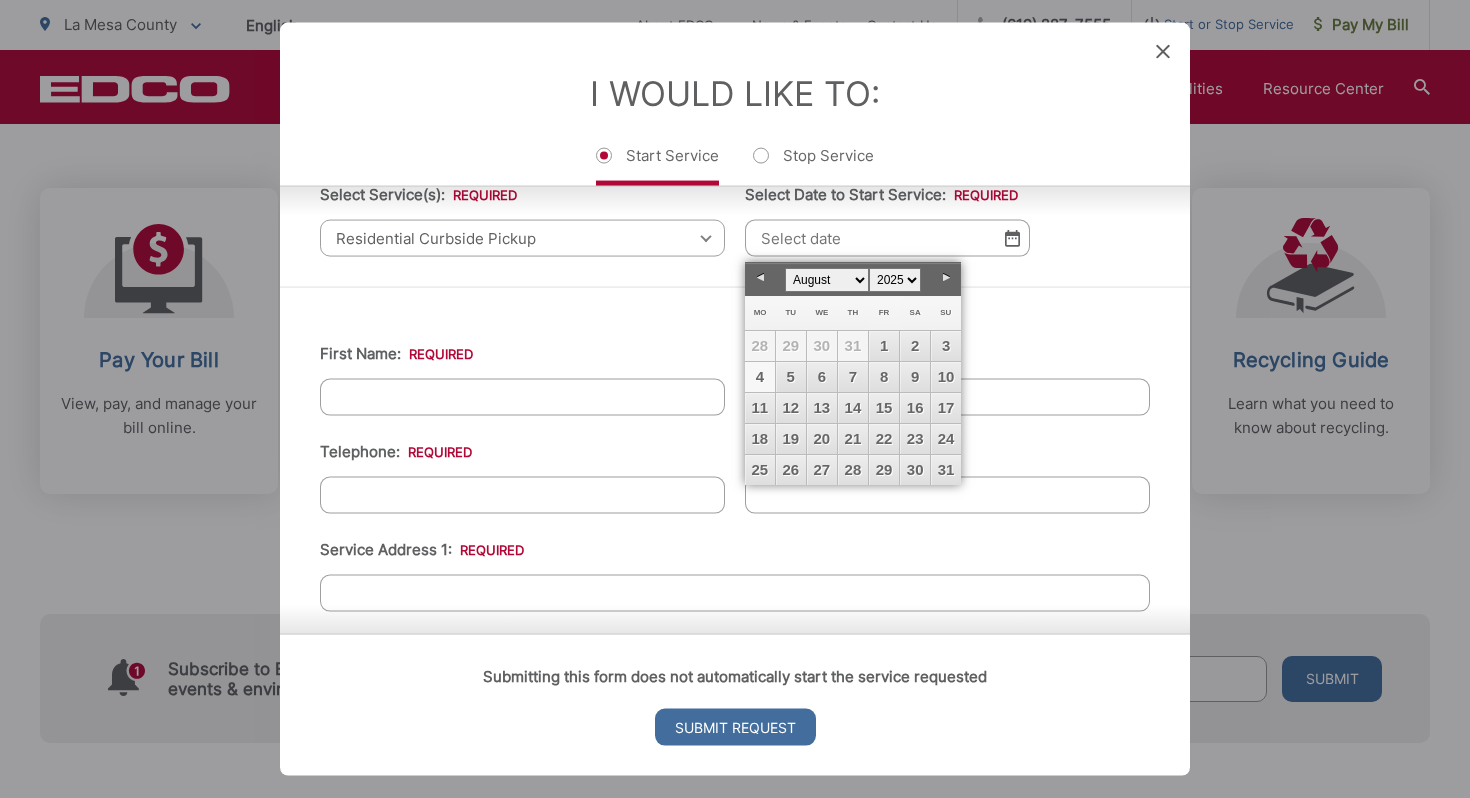 click on "4" at bounding box center [760, 377] 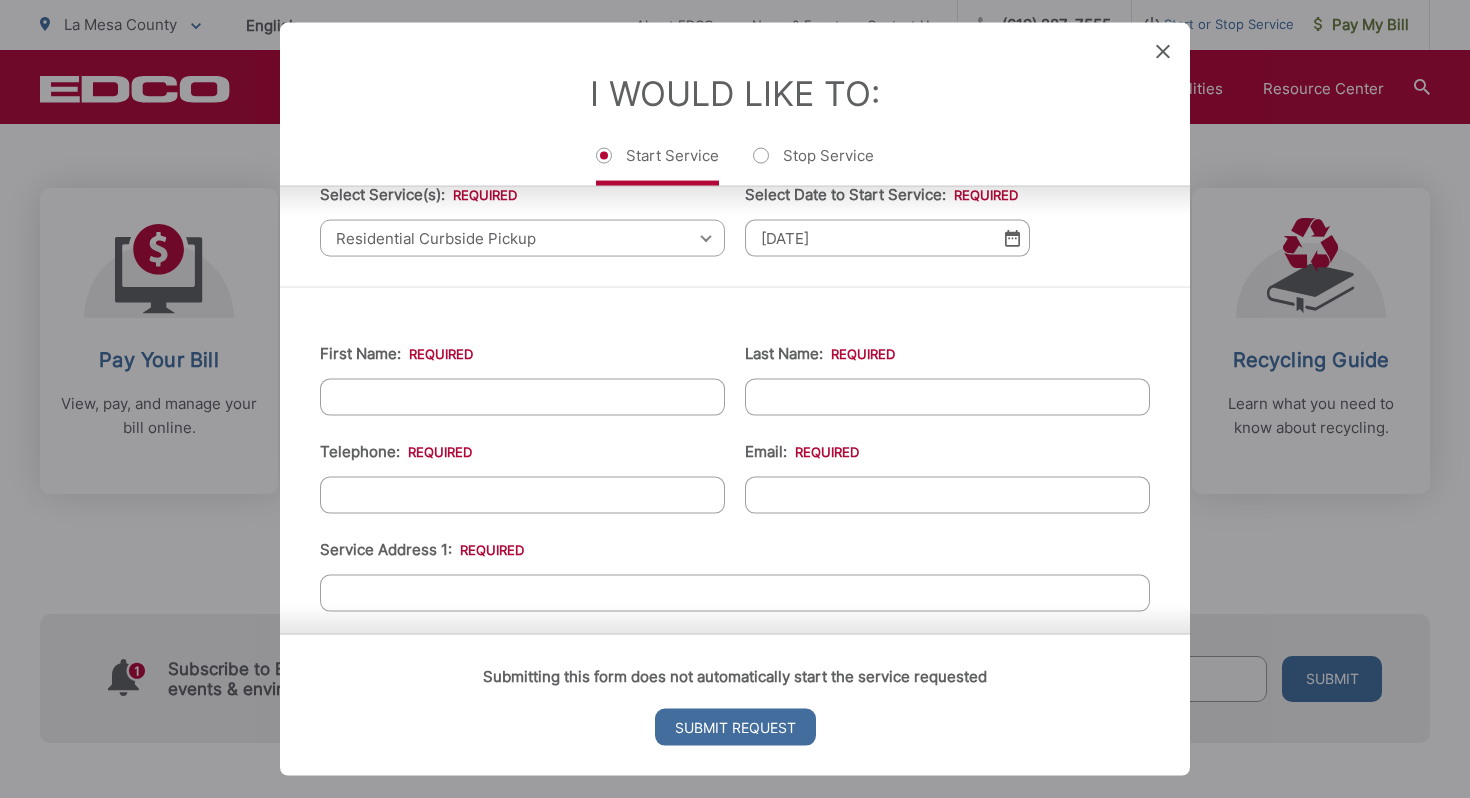 click on "First Name: *" at bounding box center [522, 397] 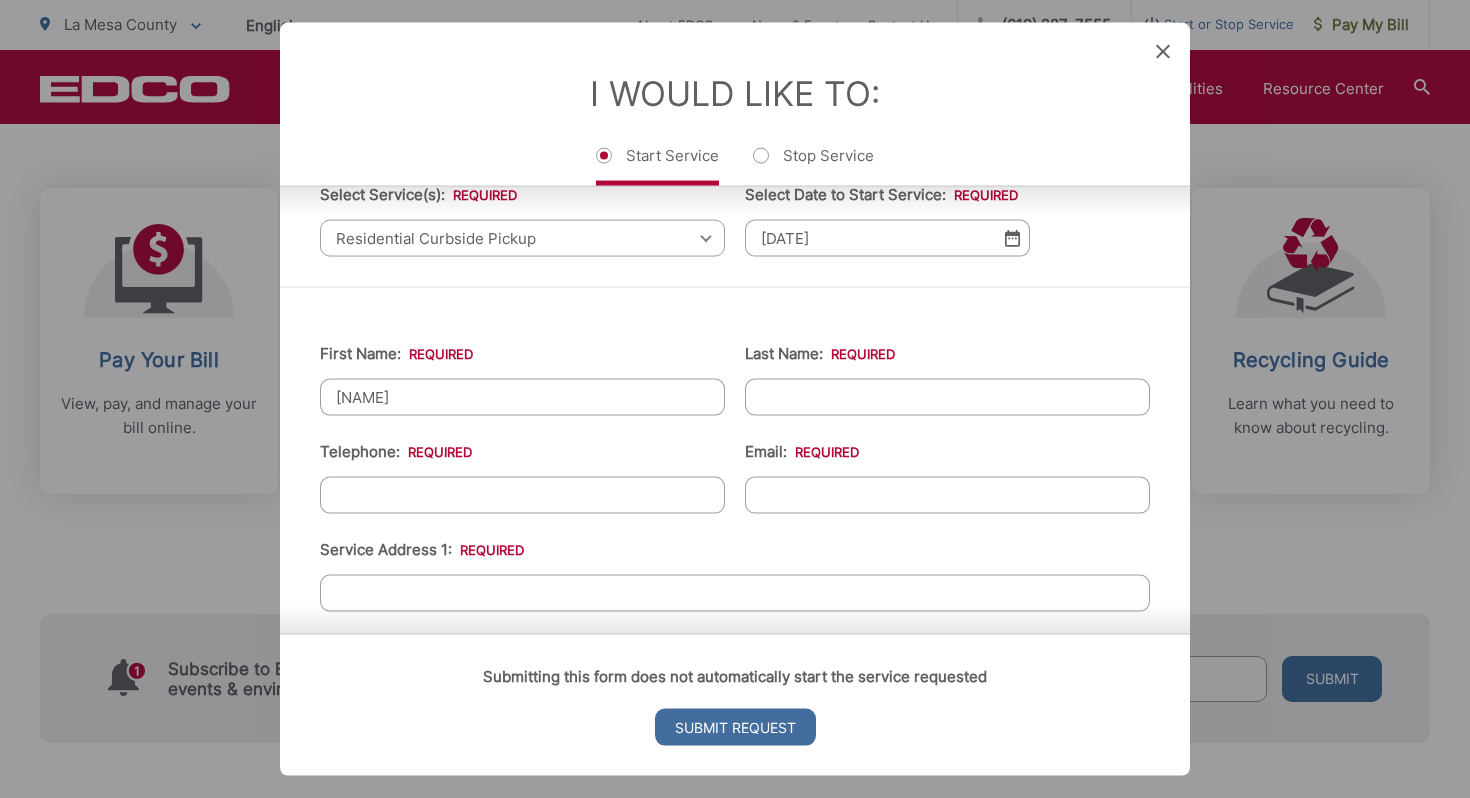 type on "Colin" 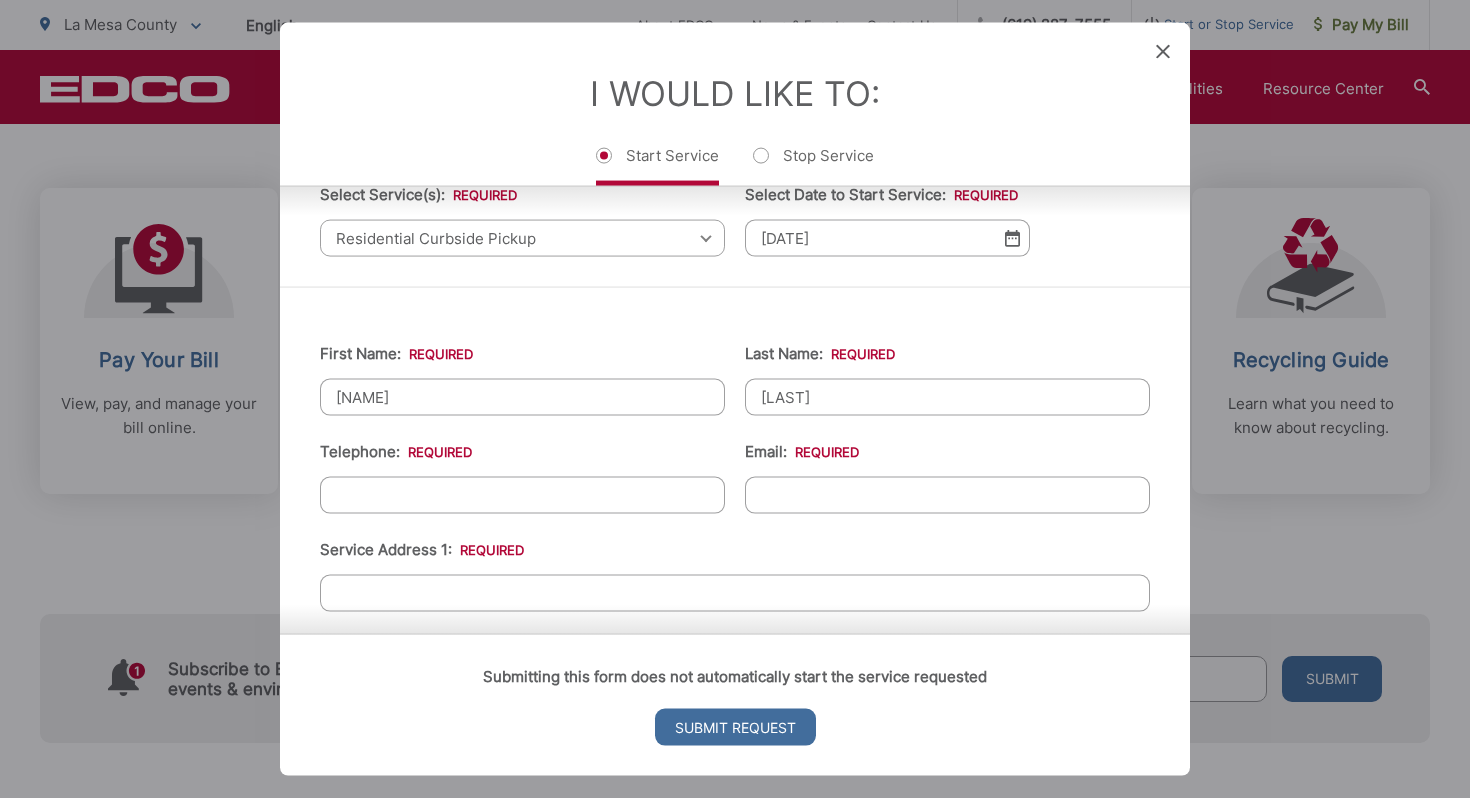 type on "Taylor" 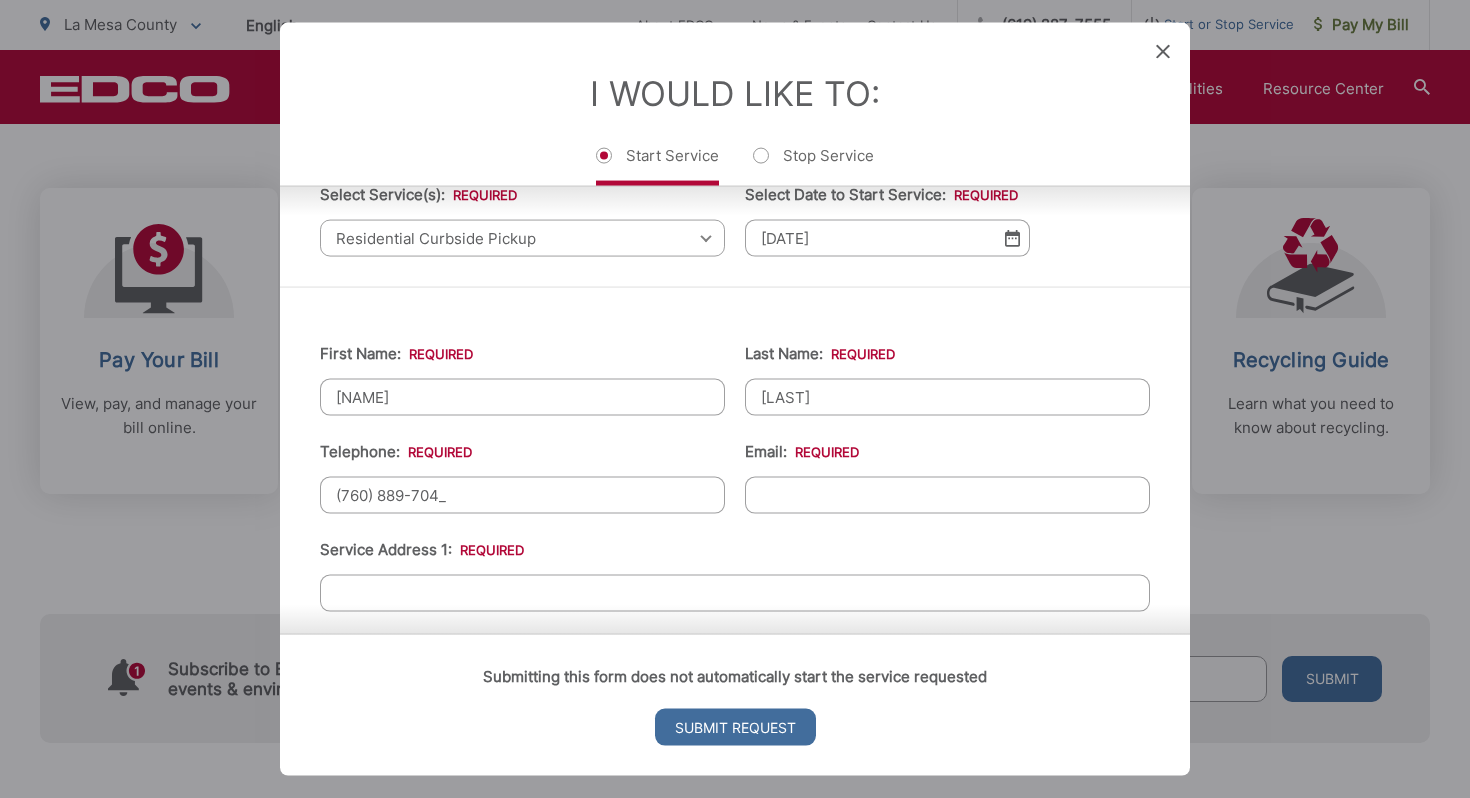 type on "(760) 889-7046" 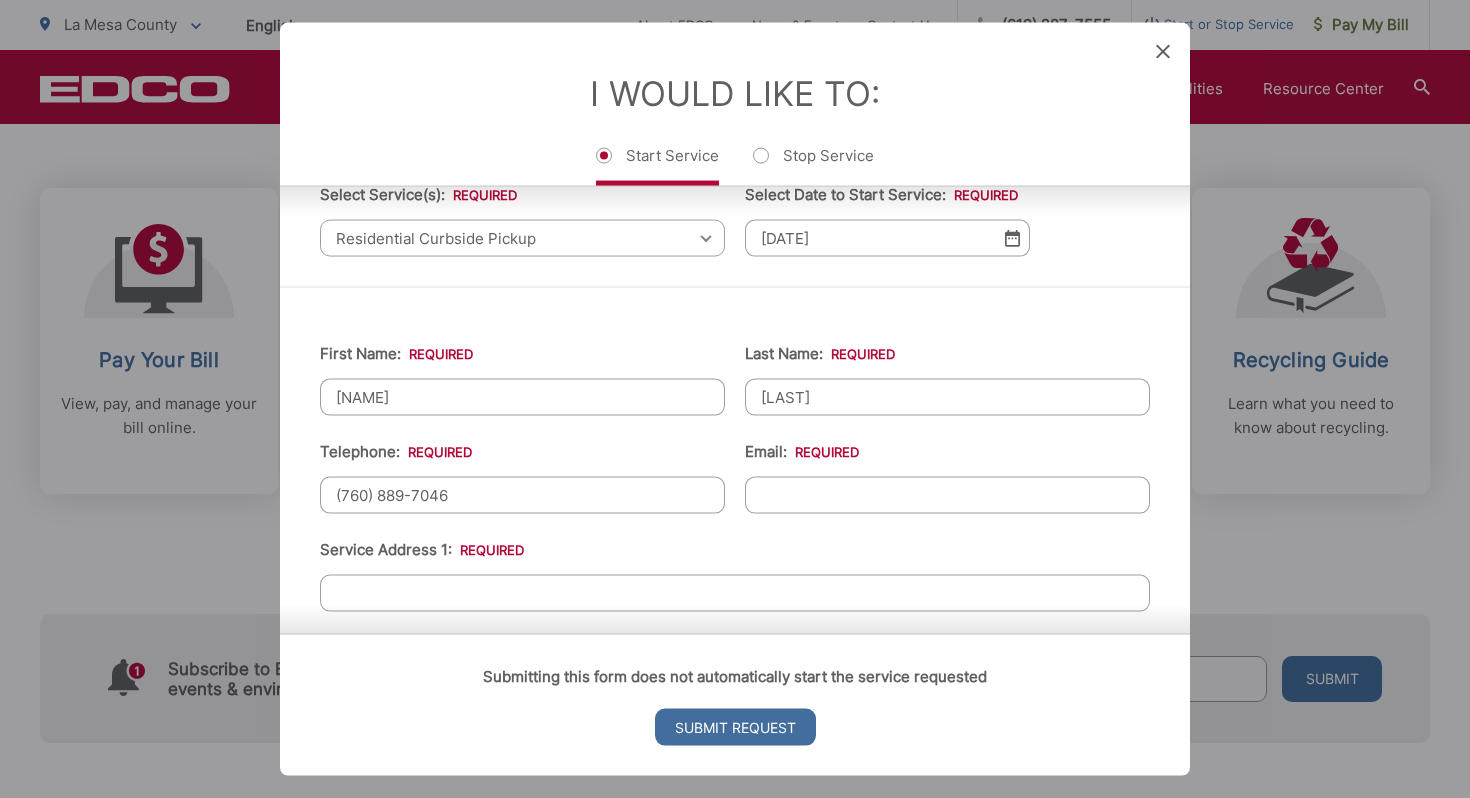 click on "Email: *" at bounding box center [947, 495] 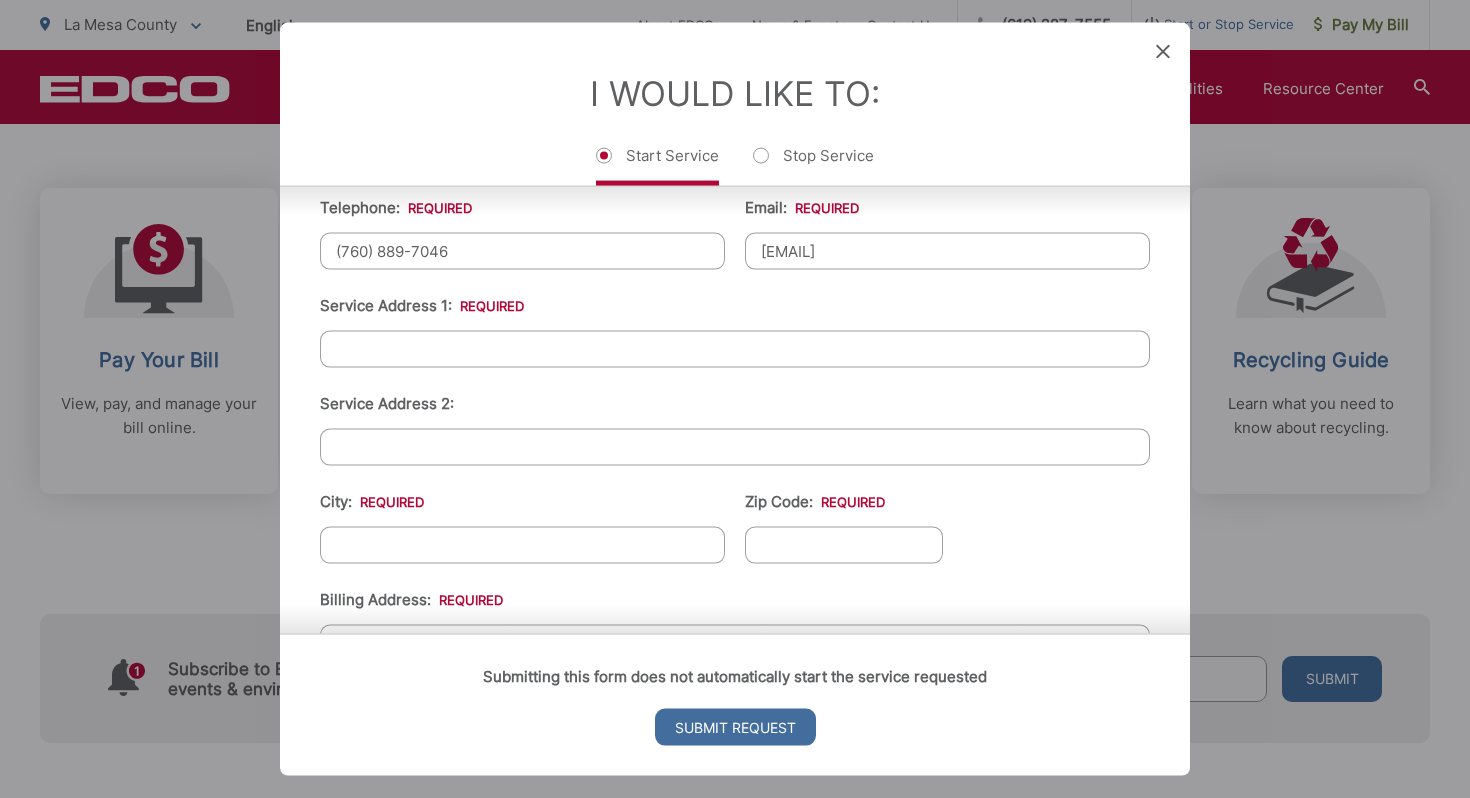 scroll, scrollTop: 425, scrollLeft: 0, axis: vertical 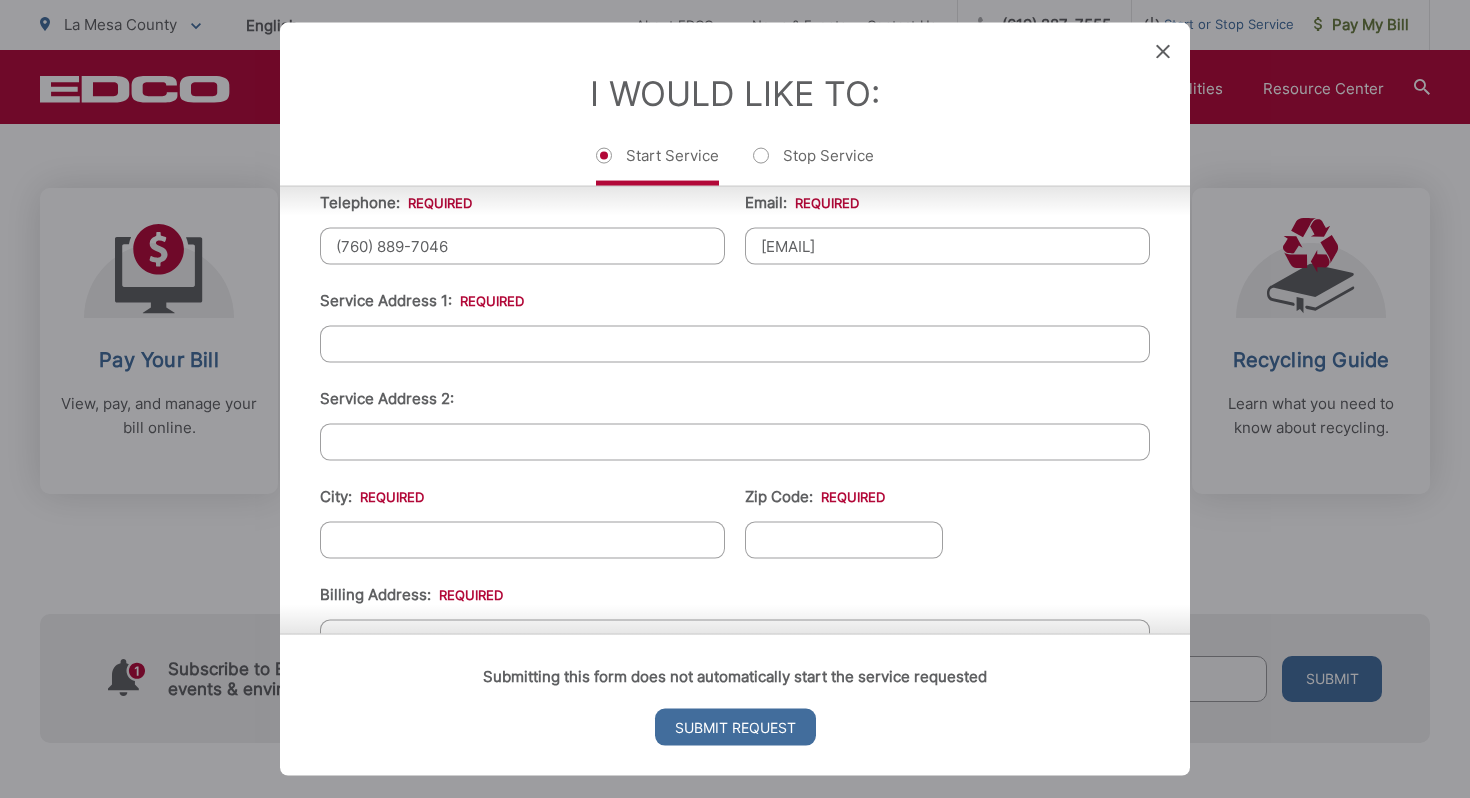 type on "colinleetaylor@gmail.com" 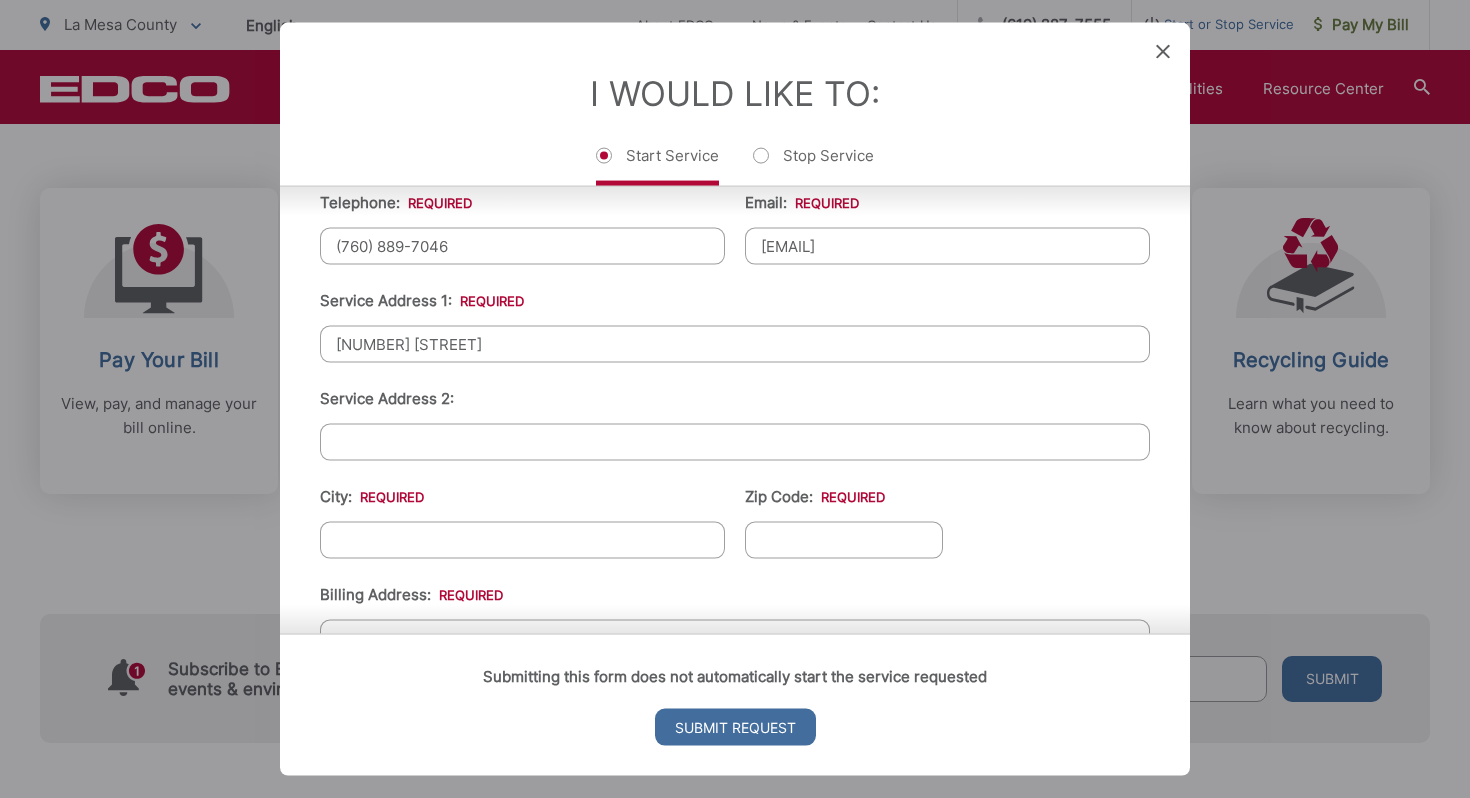 type on "4336 Lomo Del Sur" 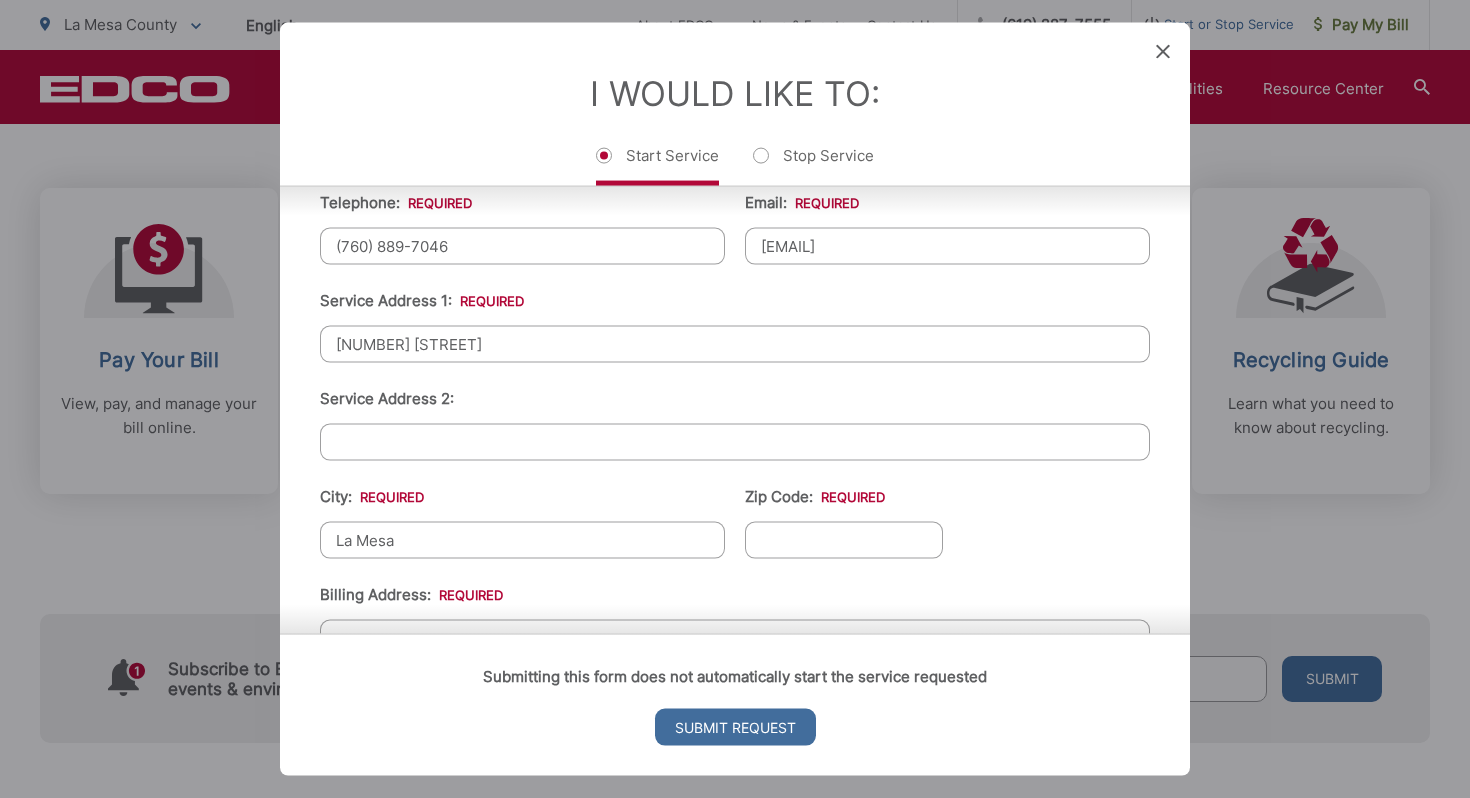 type on "La Mesa" 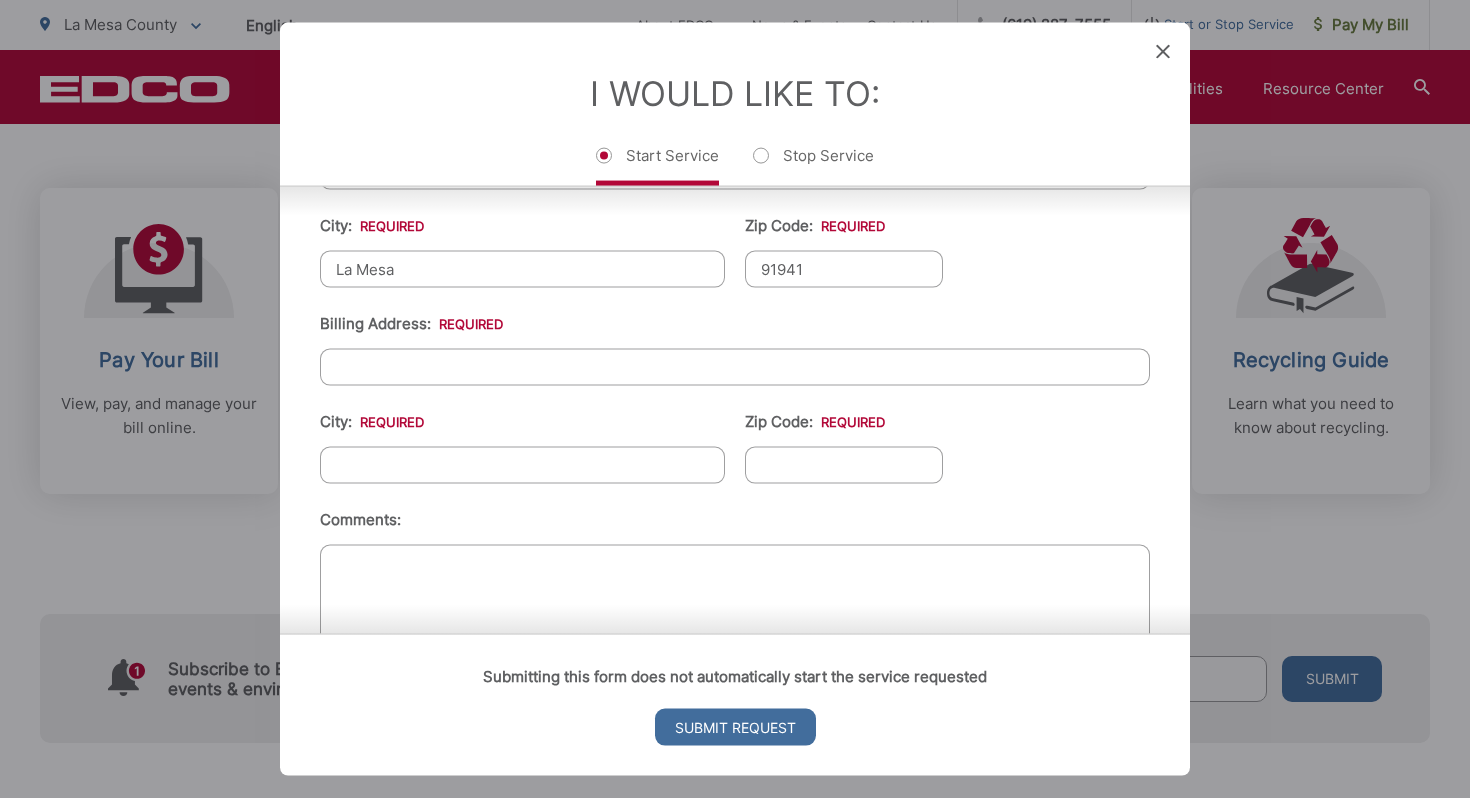 scroll, scrollTop: 700, scrollLeft: 0, axis: vertical 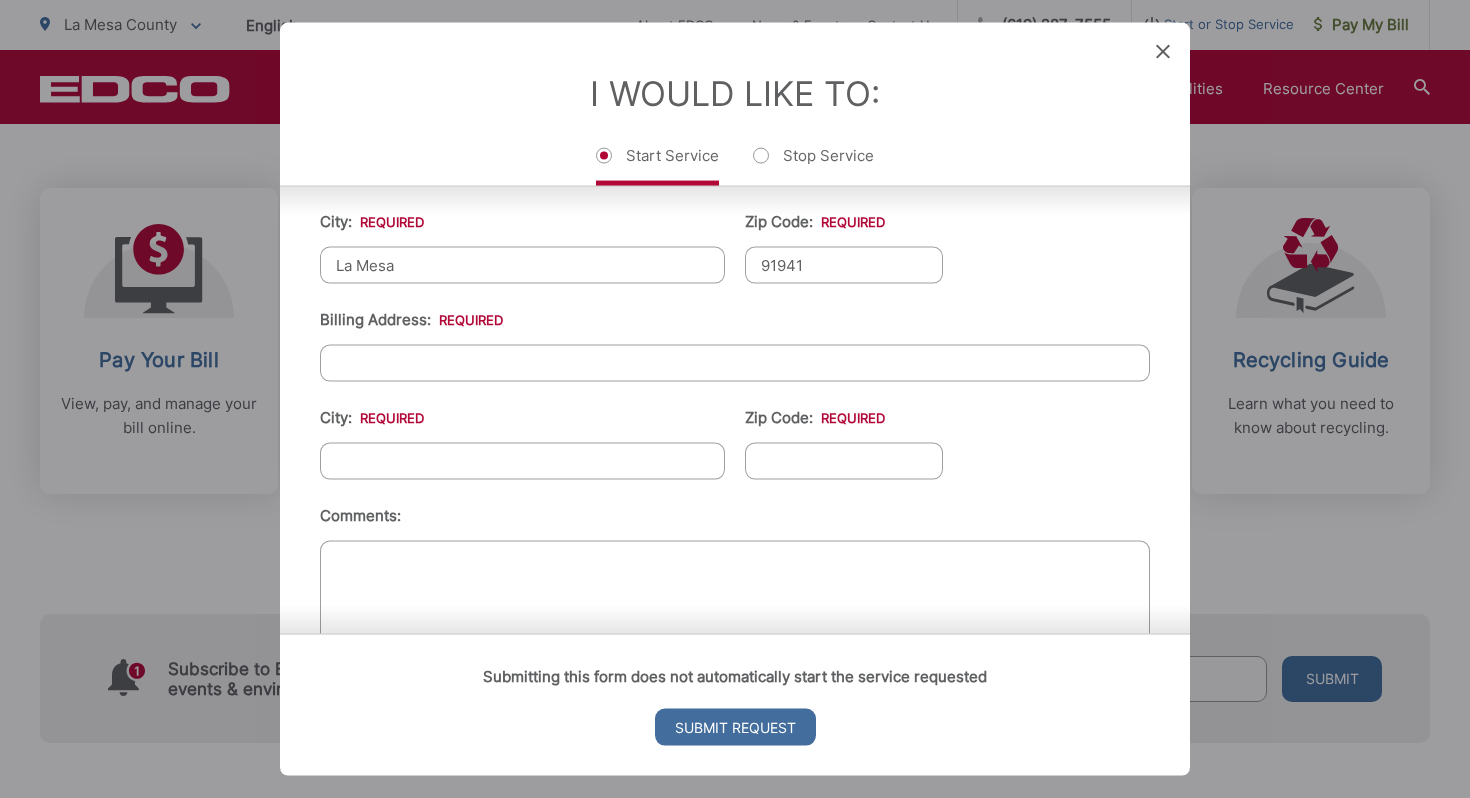 type on "91941" 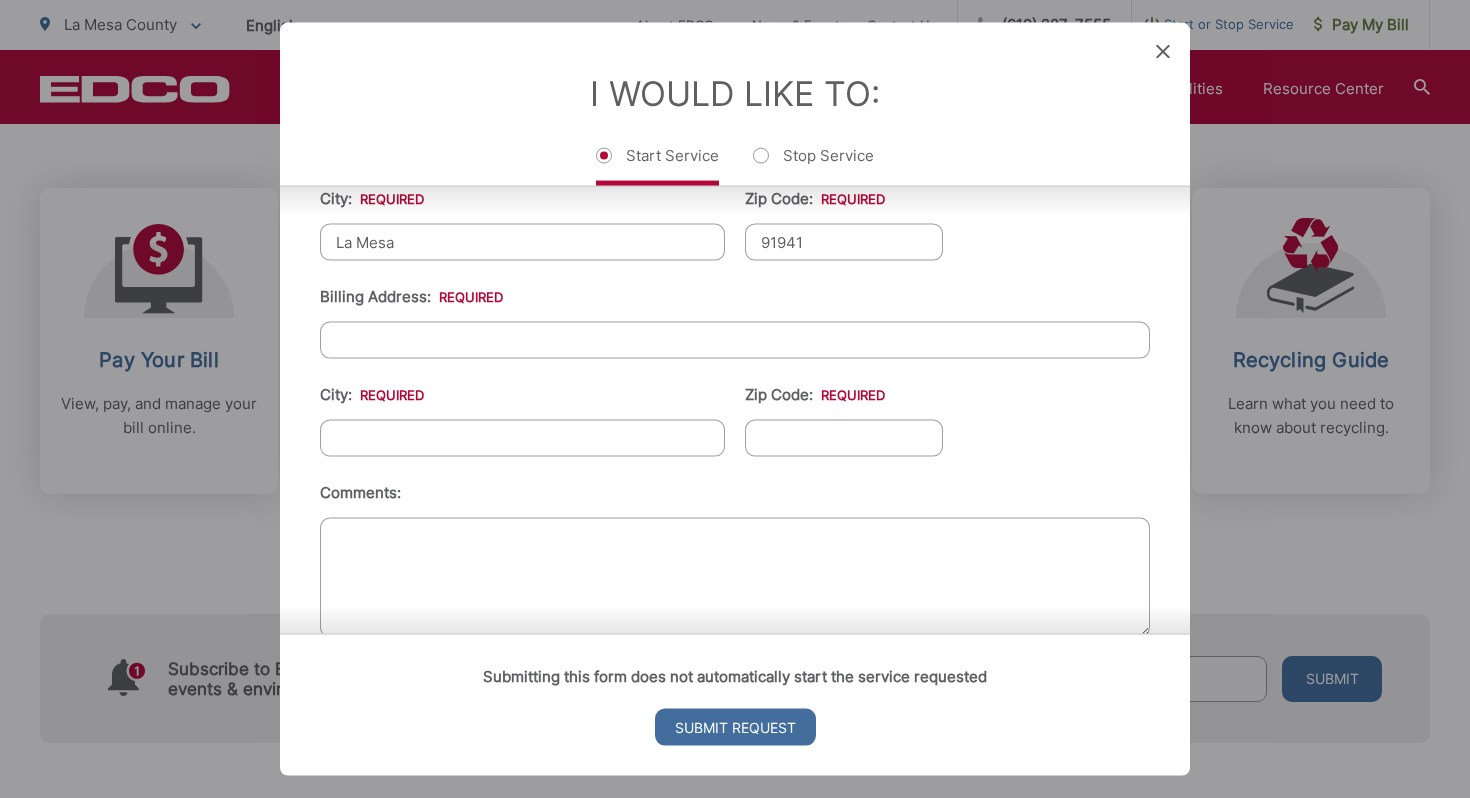 scroll, scrollTop: 762, scrollLeft: 0, axis: vertical 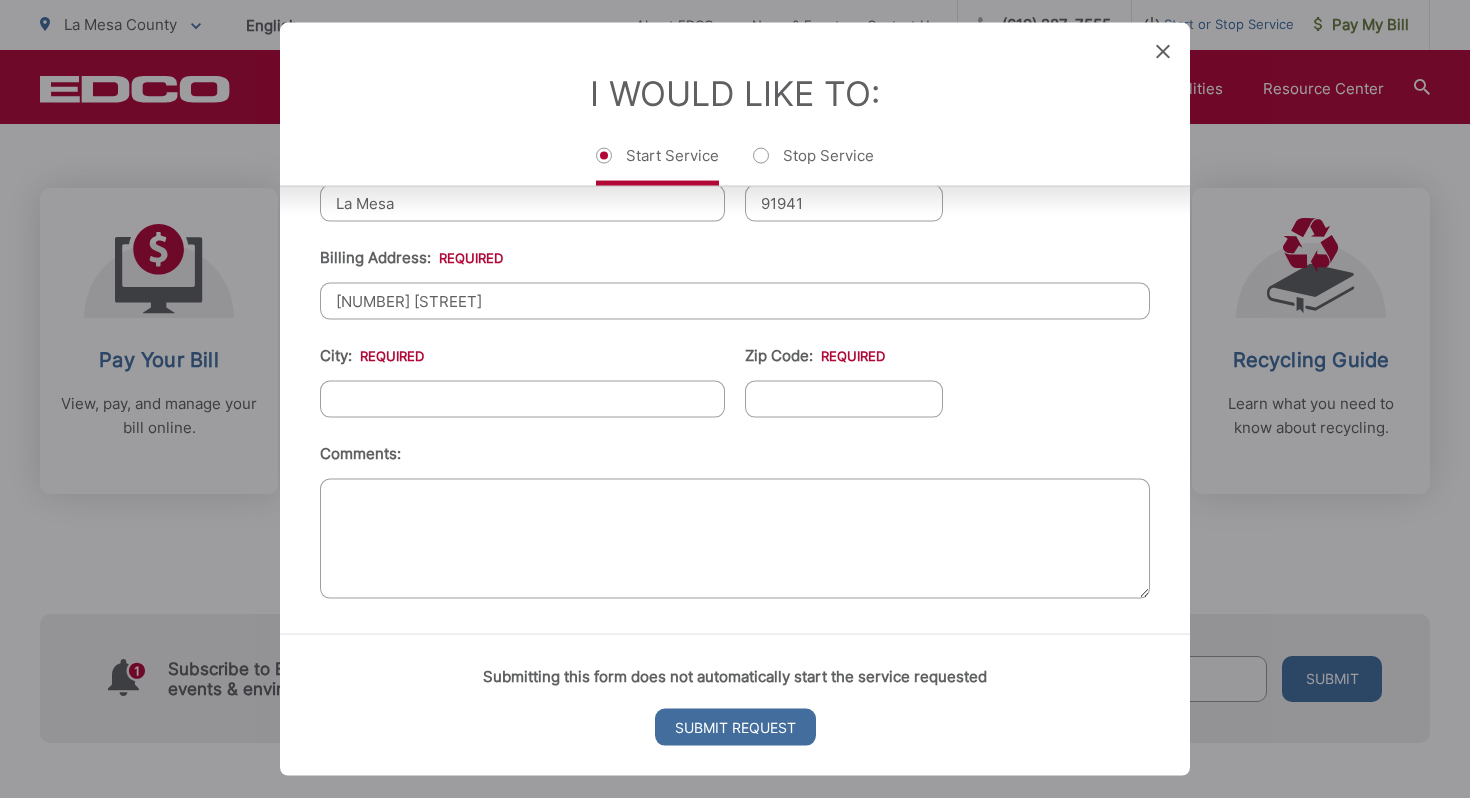 type on "4336 Lomo Del Sur" 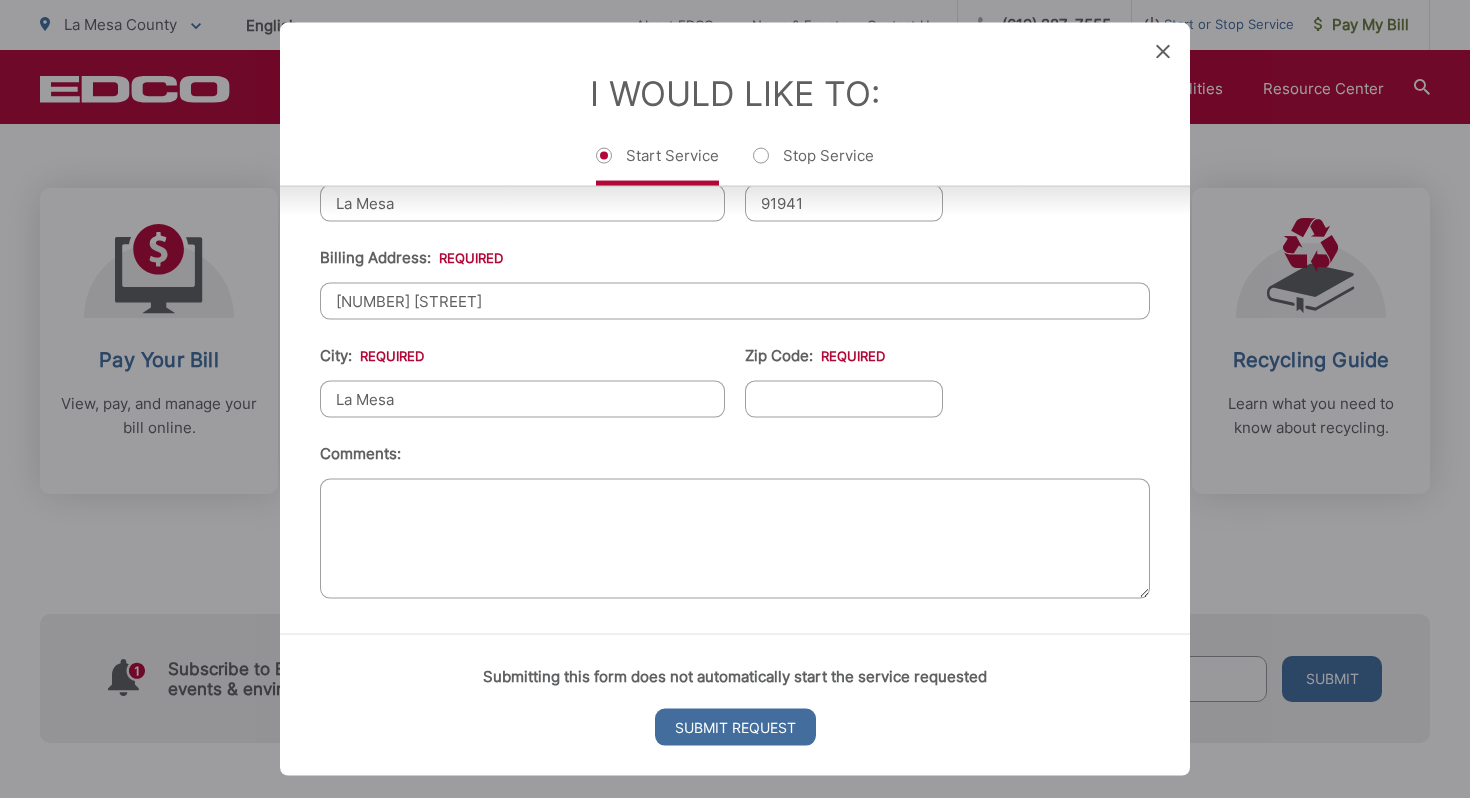 type on "La Mesa" 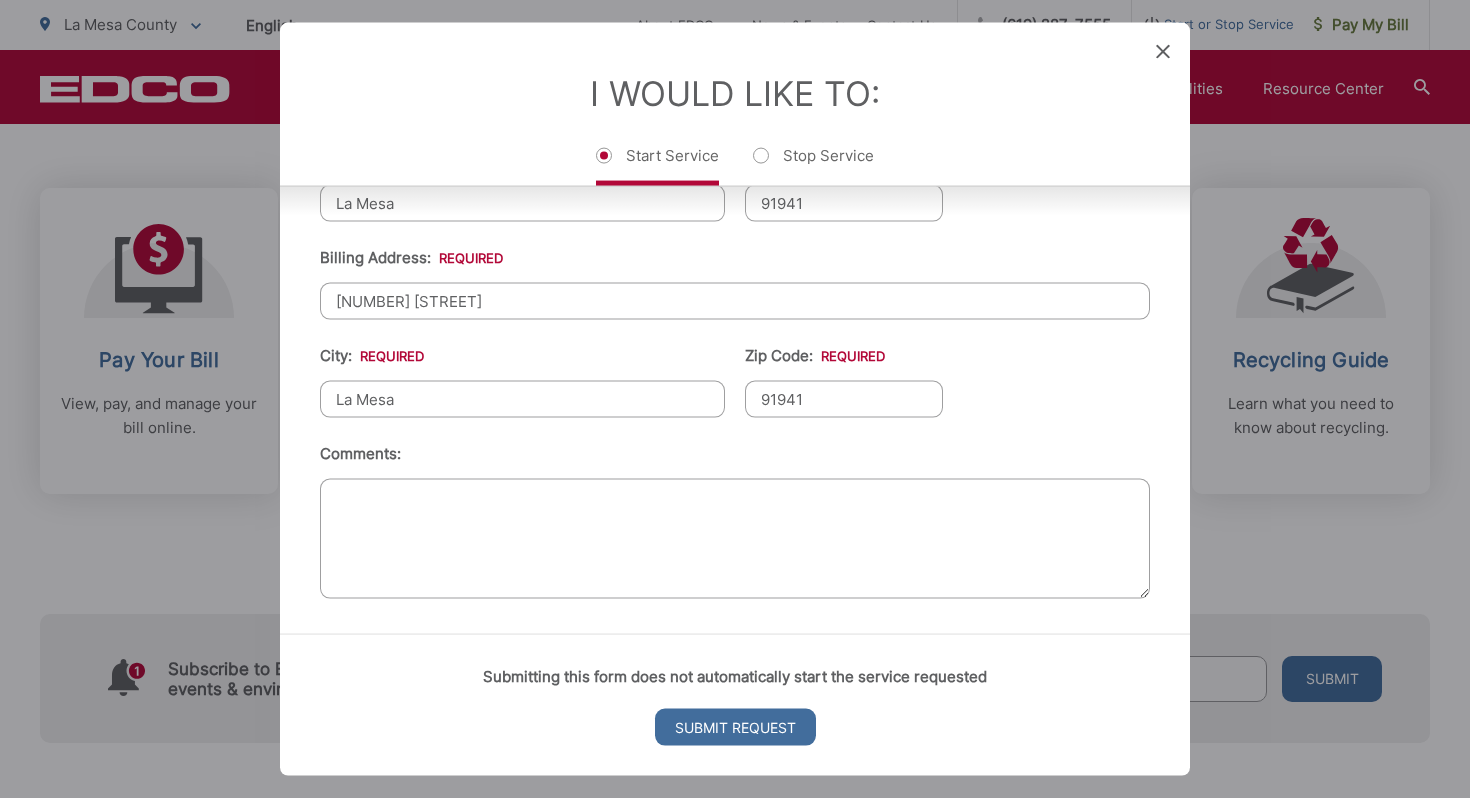 type on "91941" 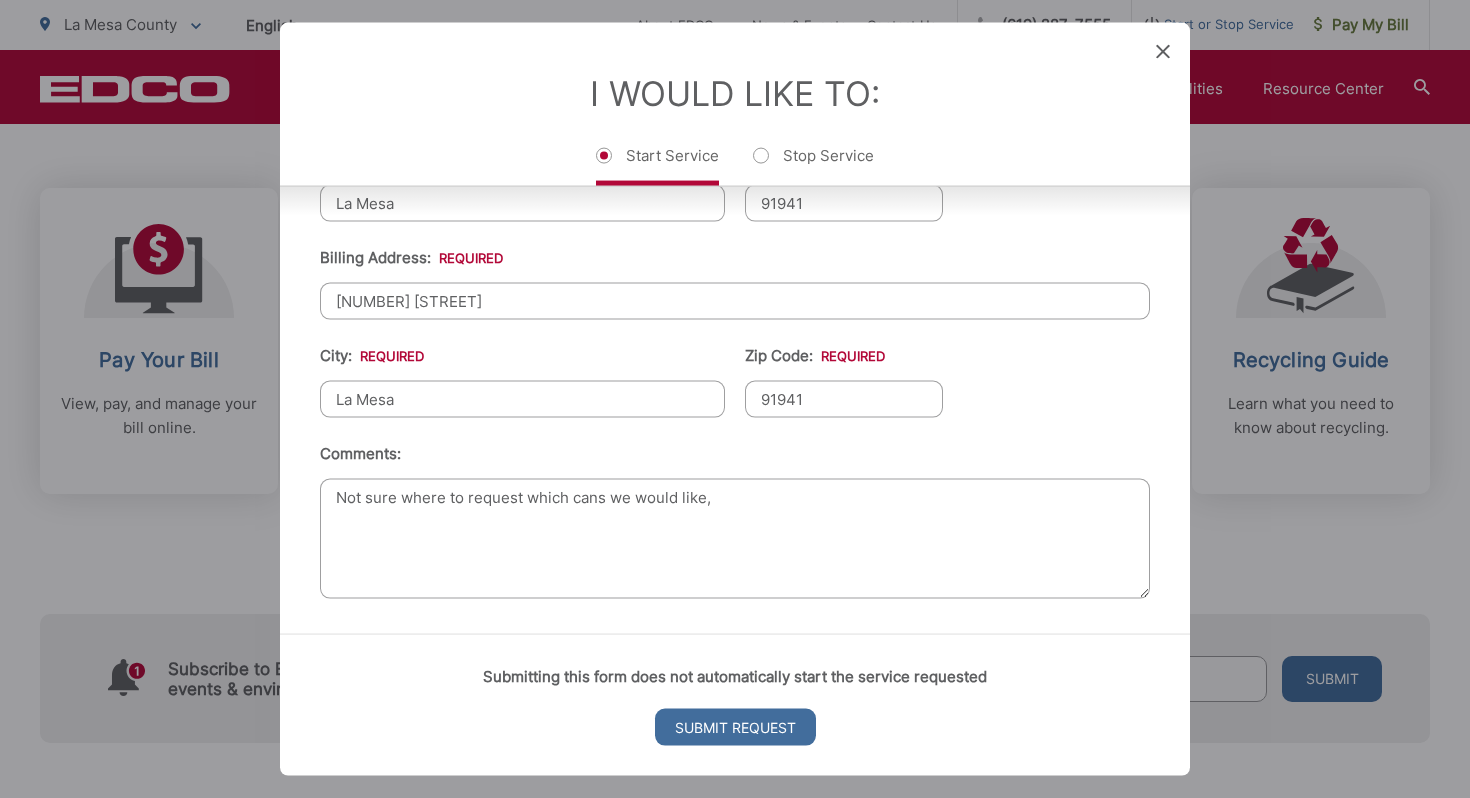drag, startPoint x: 757, startPoint y: 490, endPoint x: 8, endPoint y: 510, distance: 749.26697 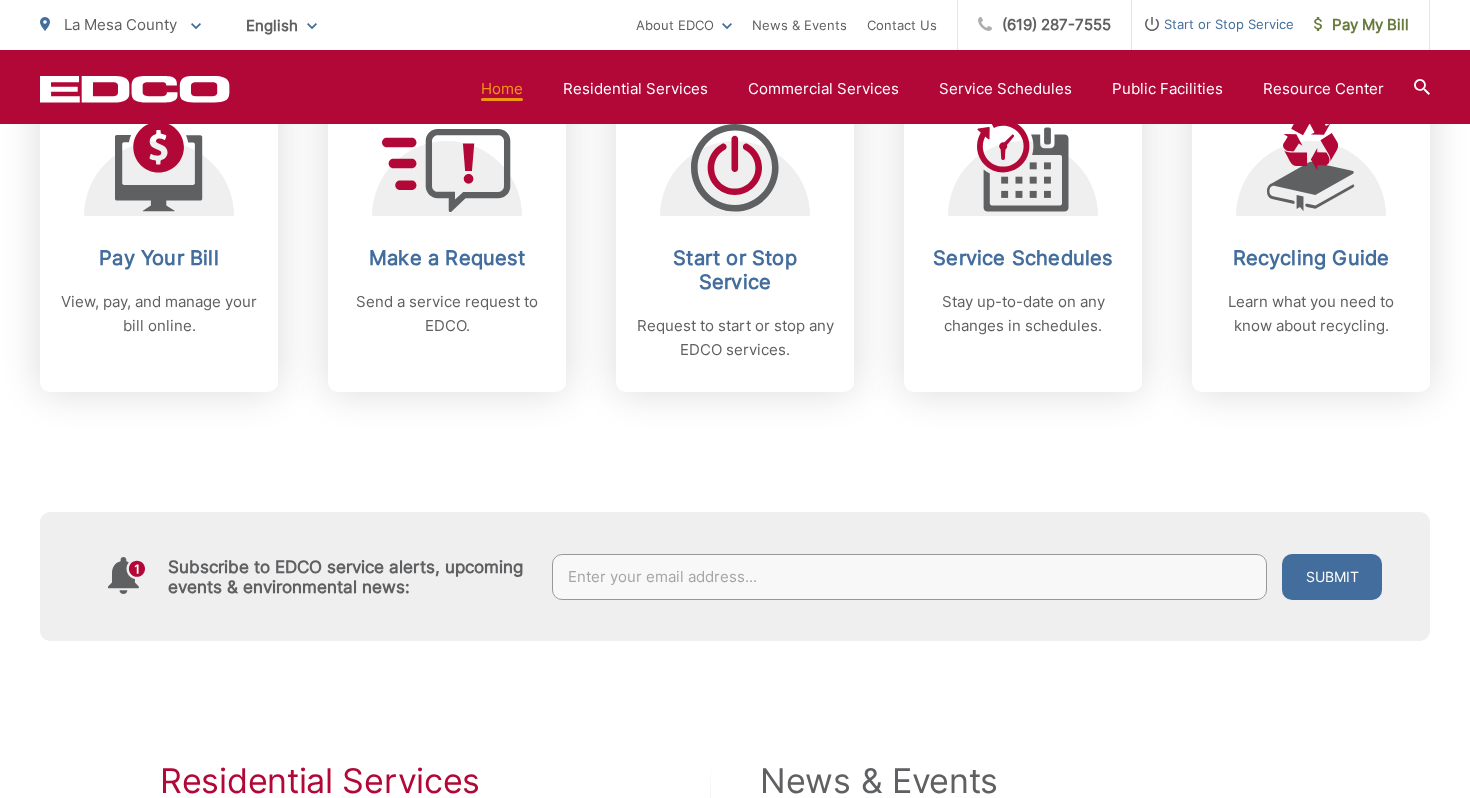 scroll, scrollTop: 893, scrollLeft: 0, axis: vertical 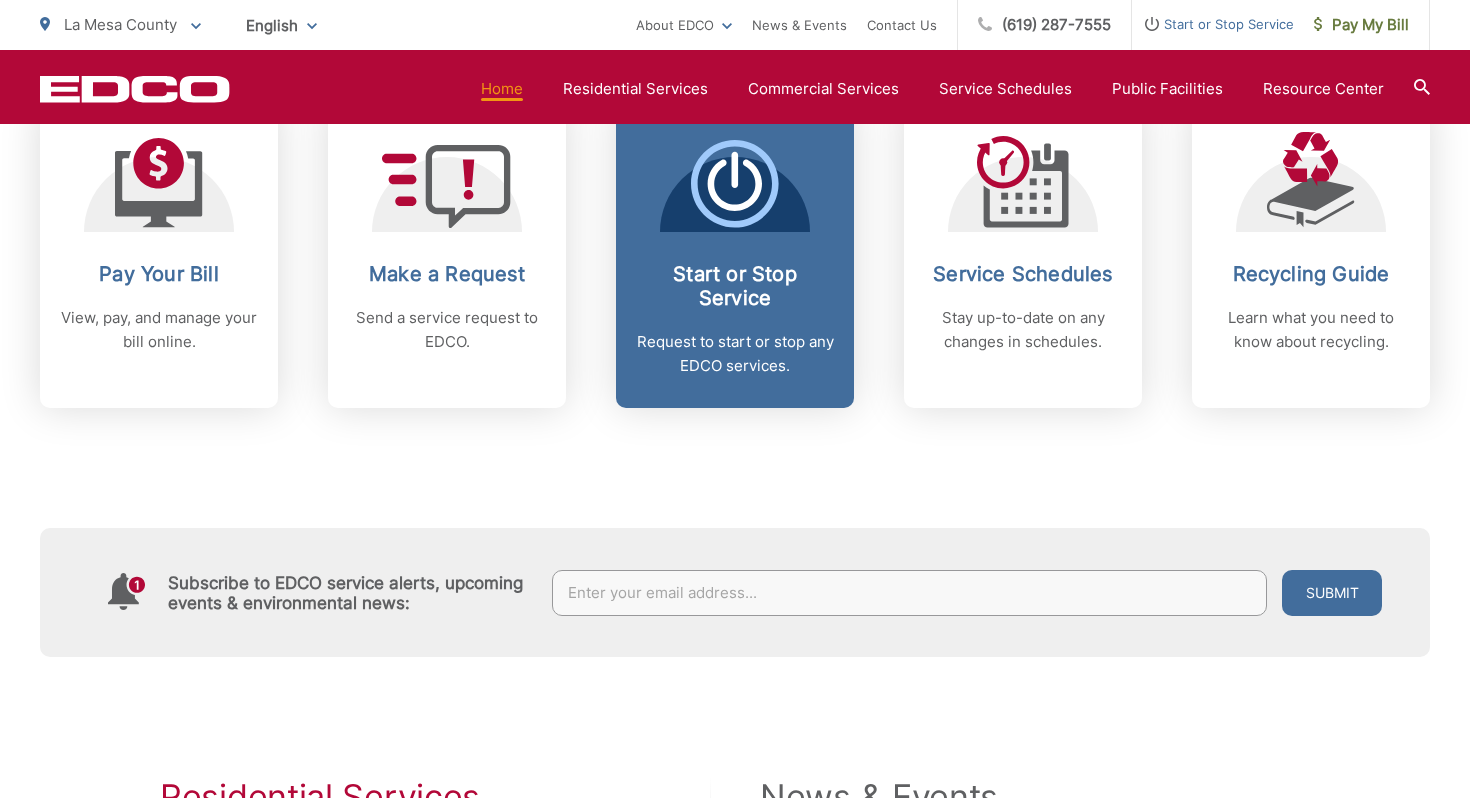 click on "Request to start or stop any EDCO services." at bounding box center [735, 354] 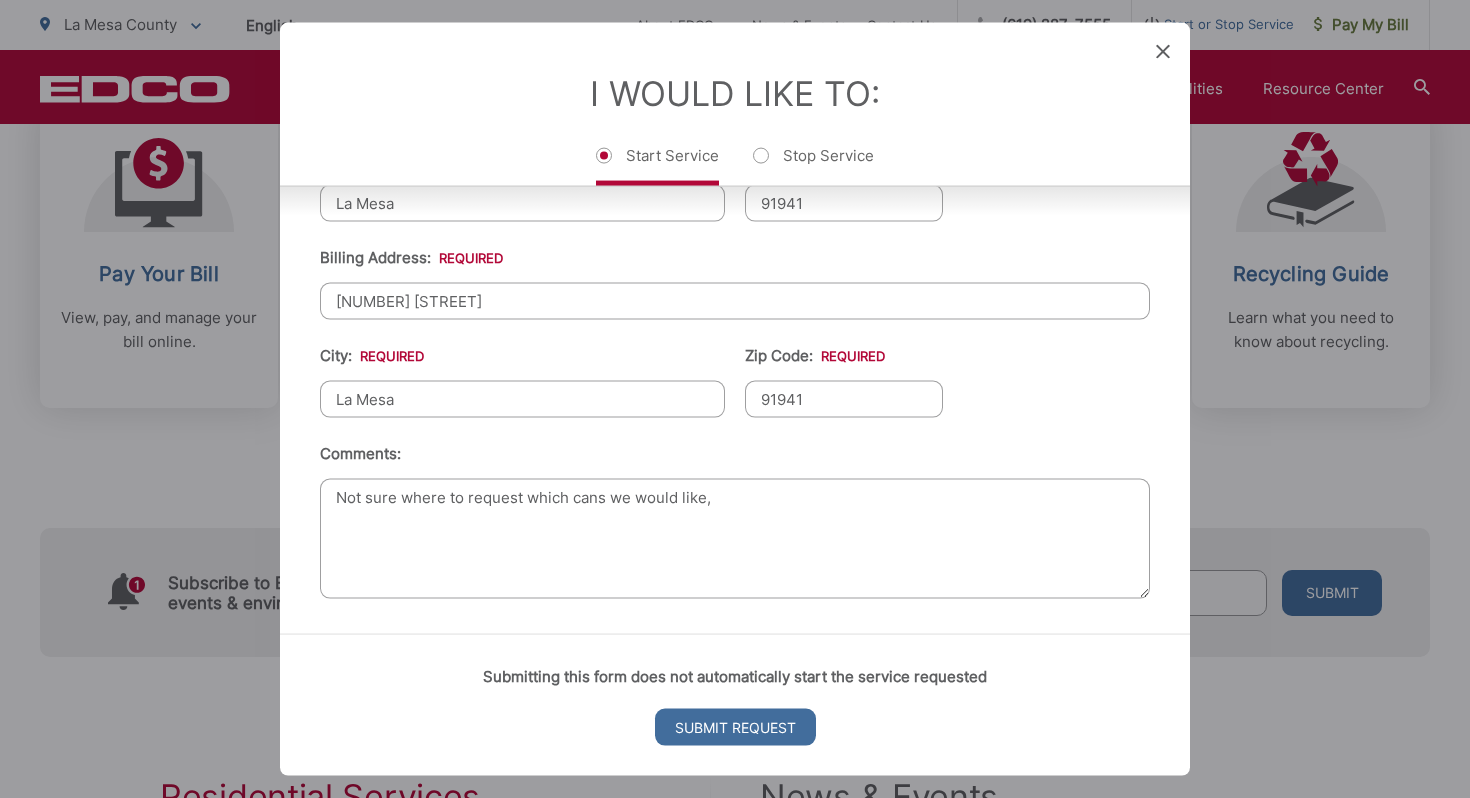 drag, startPoint x: 728, startPoint y: 497, endPoint x: 315, endPoint y: 509, distance: 413.1743 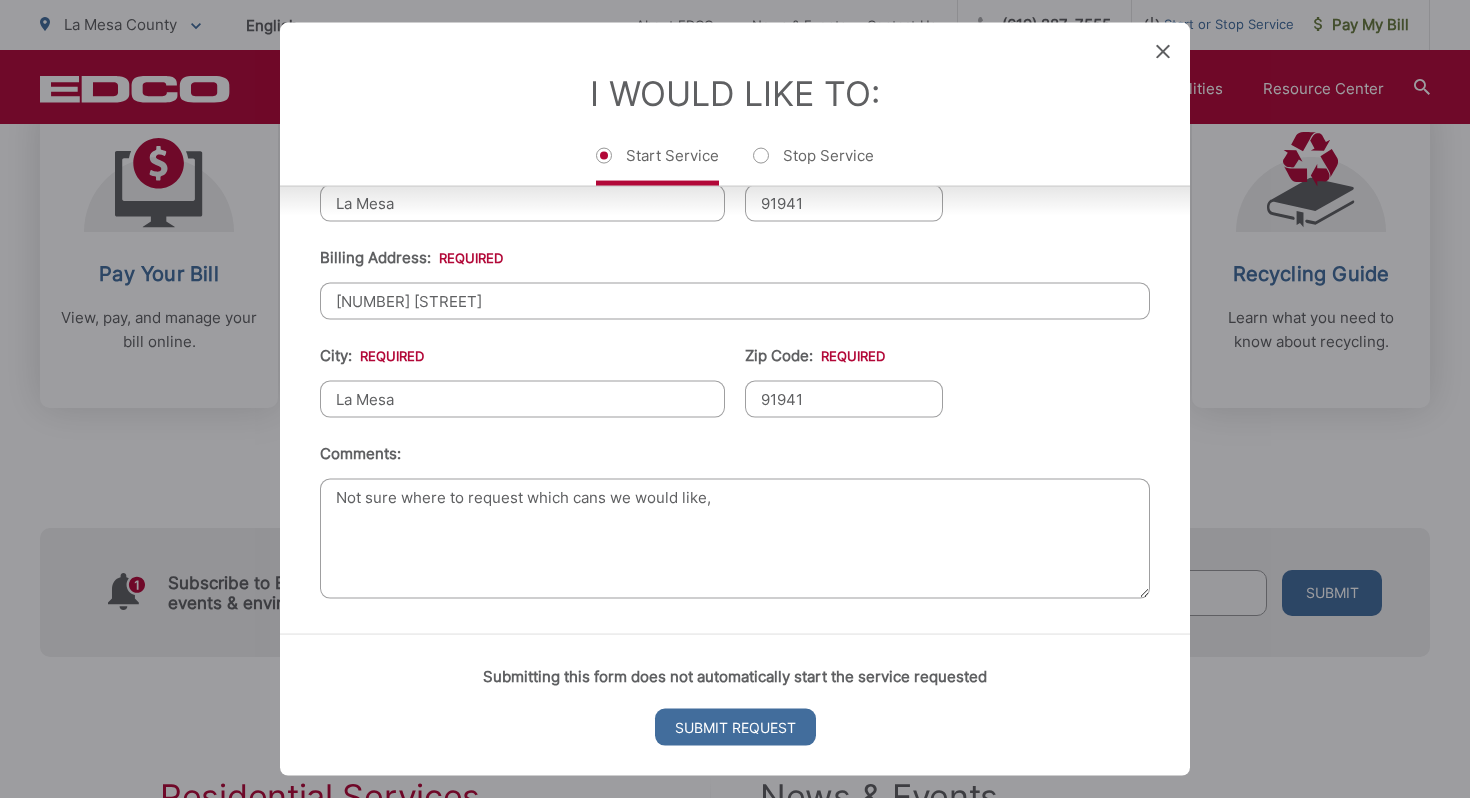 click on "First Name: * Colin Last Name: * Taylor Telephone: * (760) 889-7046 Email: *
colinleetaylor@gmail.com
Service Address 1: * 4336 Lomo Del Sur Service Address 2: City: * La Mesa Zip Code: * 91941 Billing Address: * 4336 Lomo Del Sur Forwarding Address: * City: * La Mesa Zip Code: * 91941 State: * Comments: Not sure where to request which cans we would like," at bounding box center [735, 168] 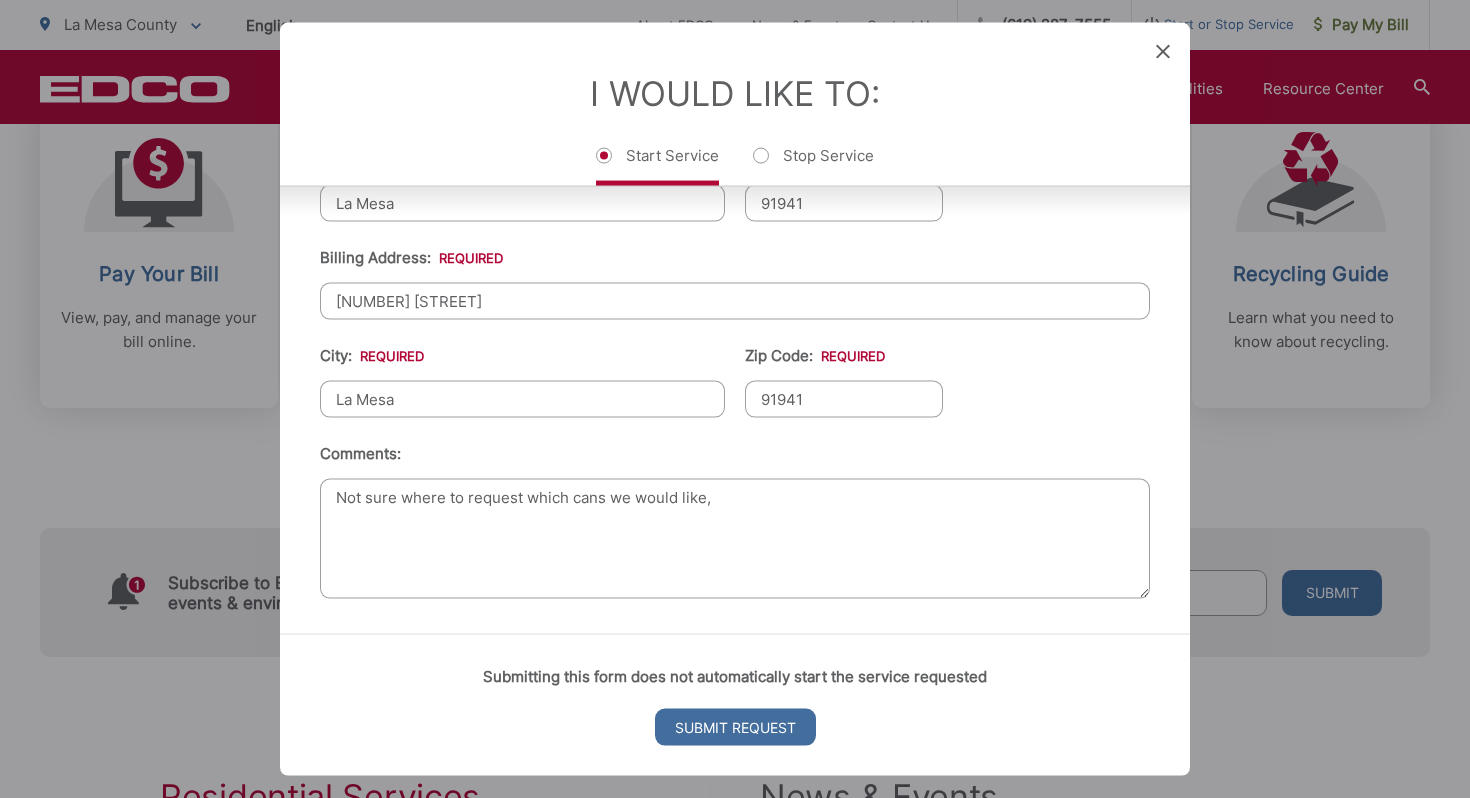 drag, startPoint x: 730, startPoint y: 499, endPoint x: 334, endPoint y: 501, distance: 396.00504 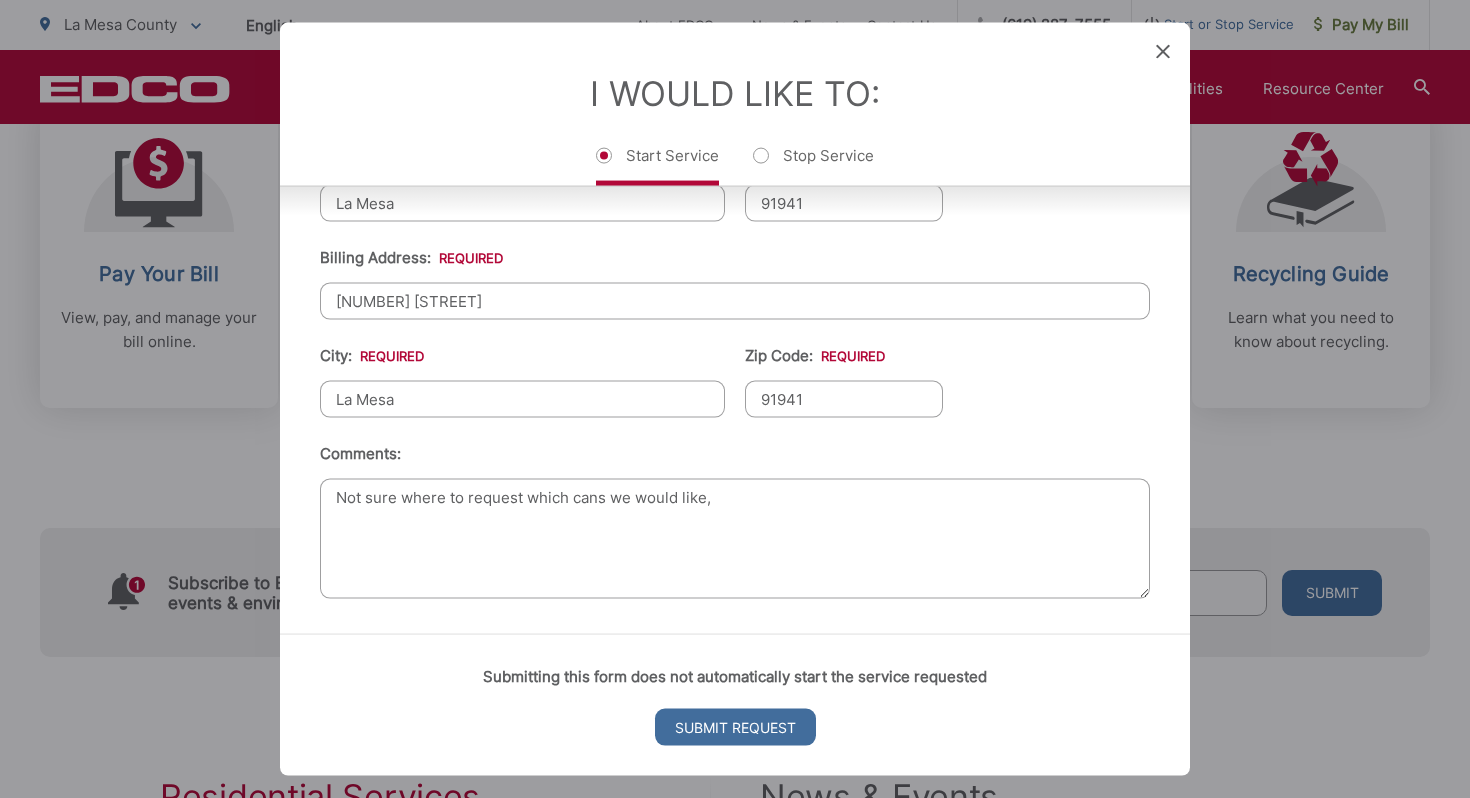click on "Not sure where to request which cans we would like," at bounding box center [735, 539] 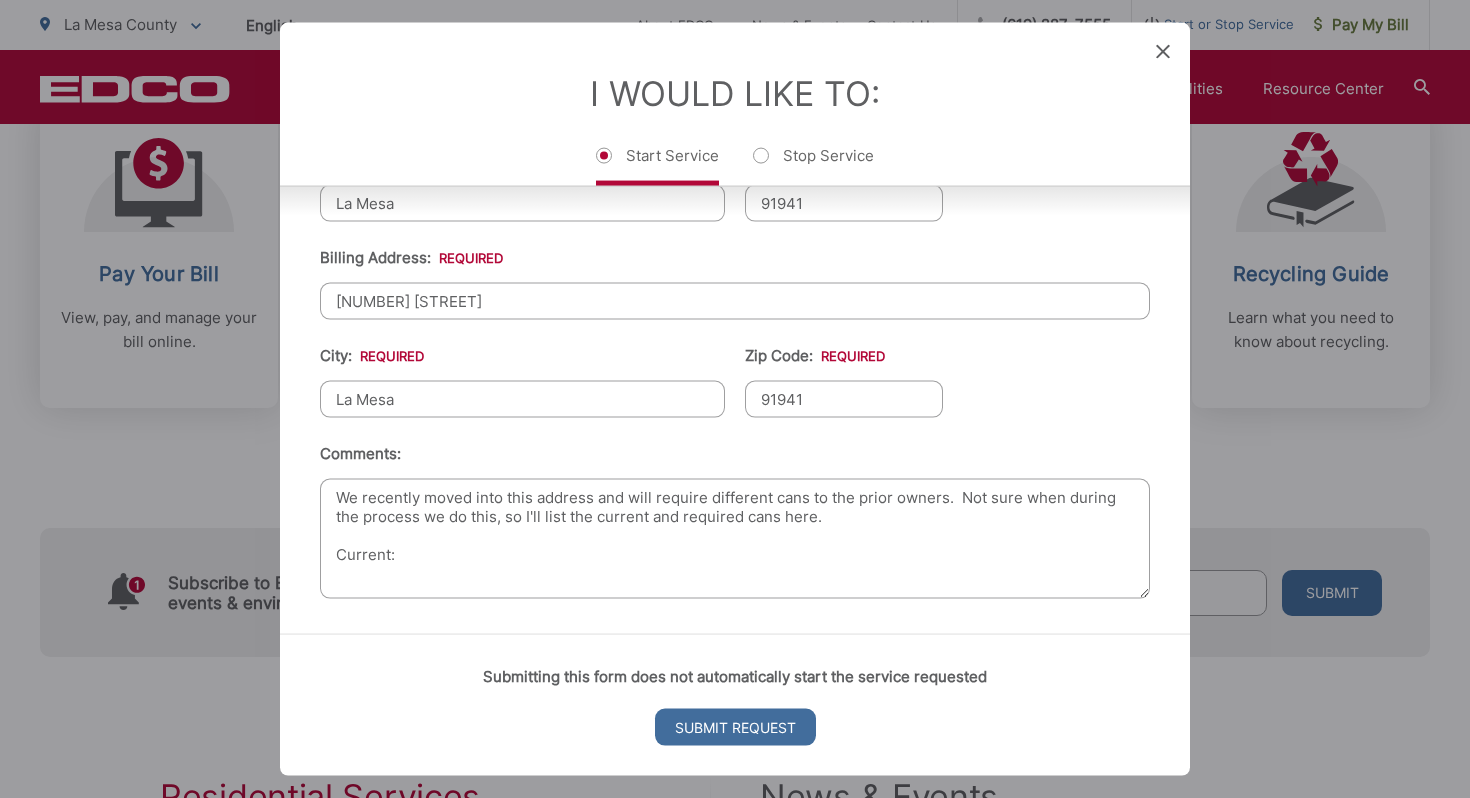 scroll, scrollTop: 6, scrollLeft: 0, axis: vertical 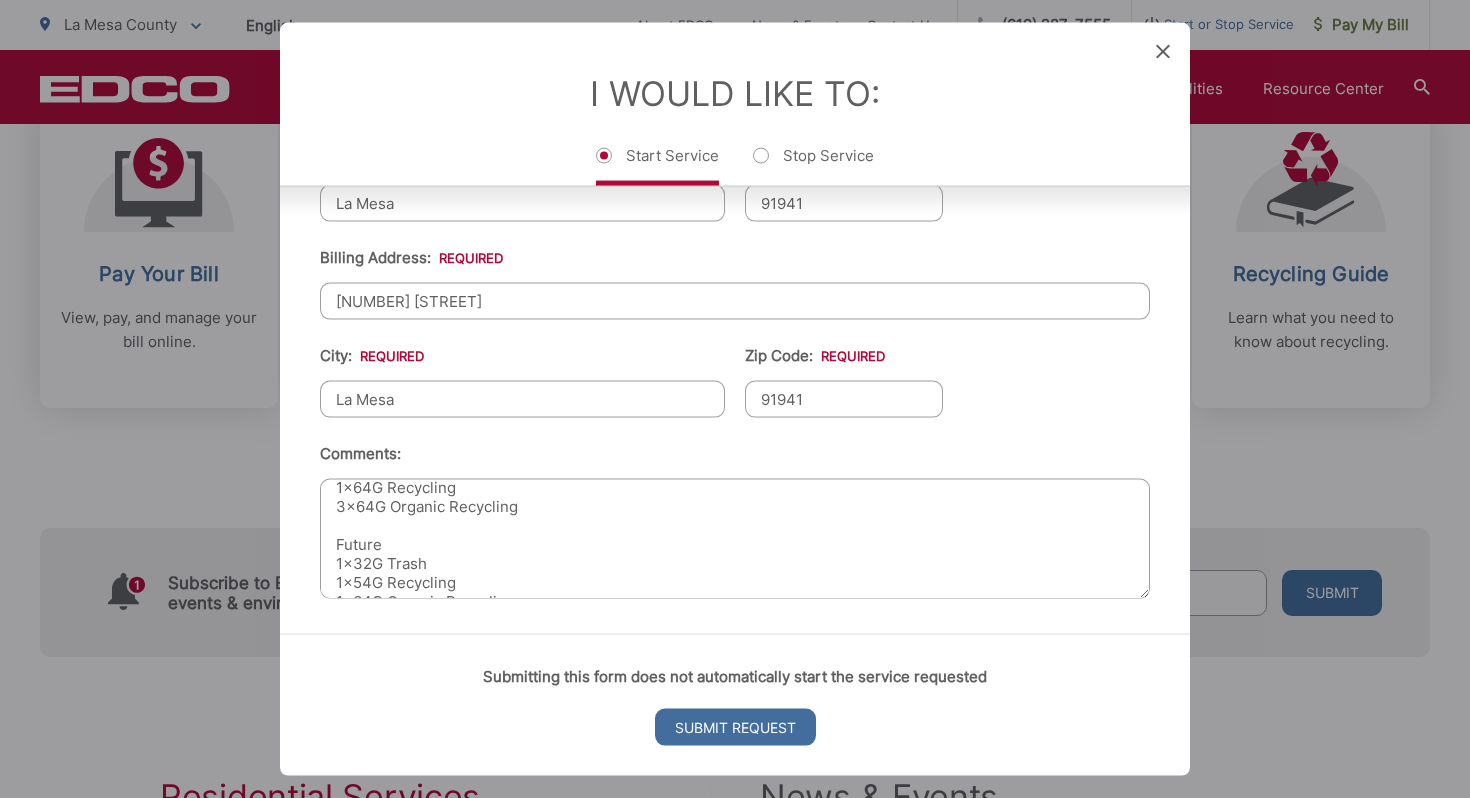 click on "We recently moved into this address and will require different cans to the prior owners.  Not sure when during the process we do this, so I'll list the current and required cans here.
Current:
1x64G Trash
1x64G Recycling
3x64G Organic Recycling
Future
1x32G Trash
1x54G Recycling
1x64G Organic Recycling" at bounding box center [735, 539] 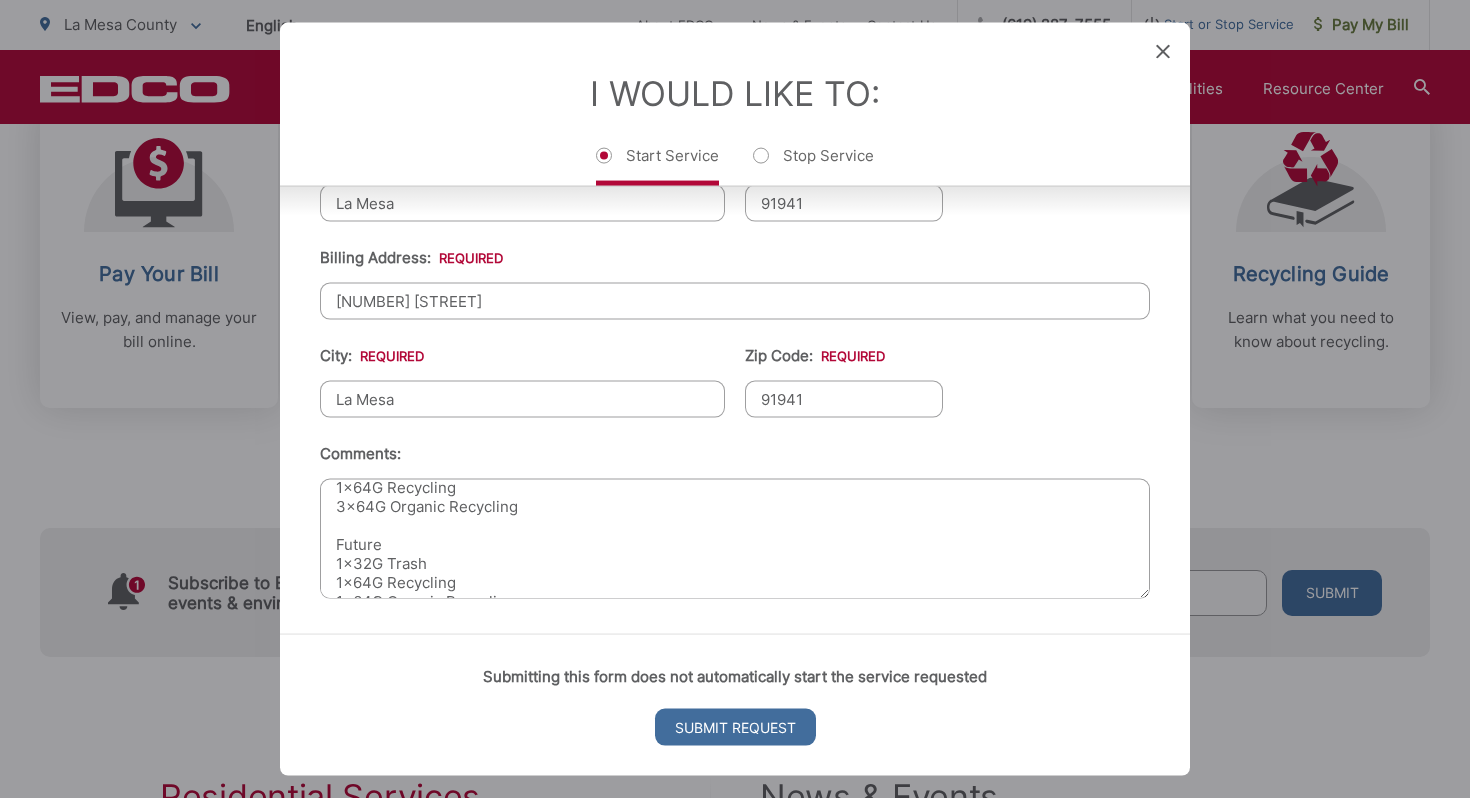 scroll, scrollTop: 132, scrollLeft: 0, axis: vertical 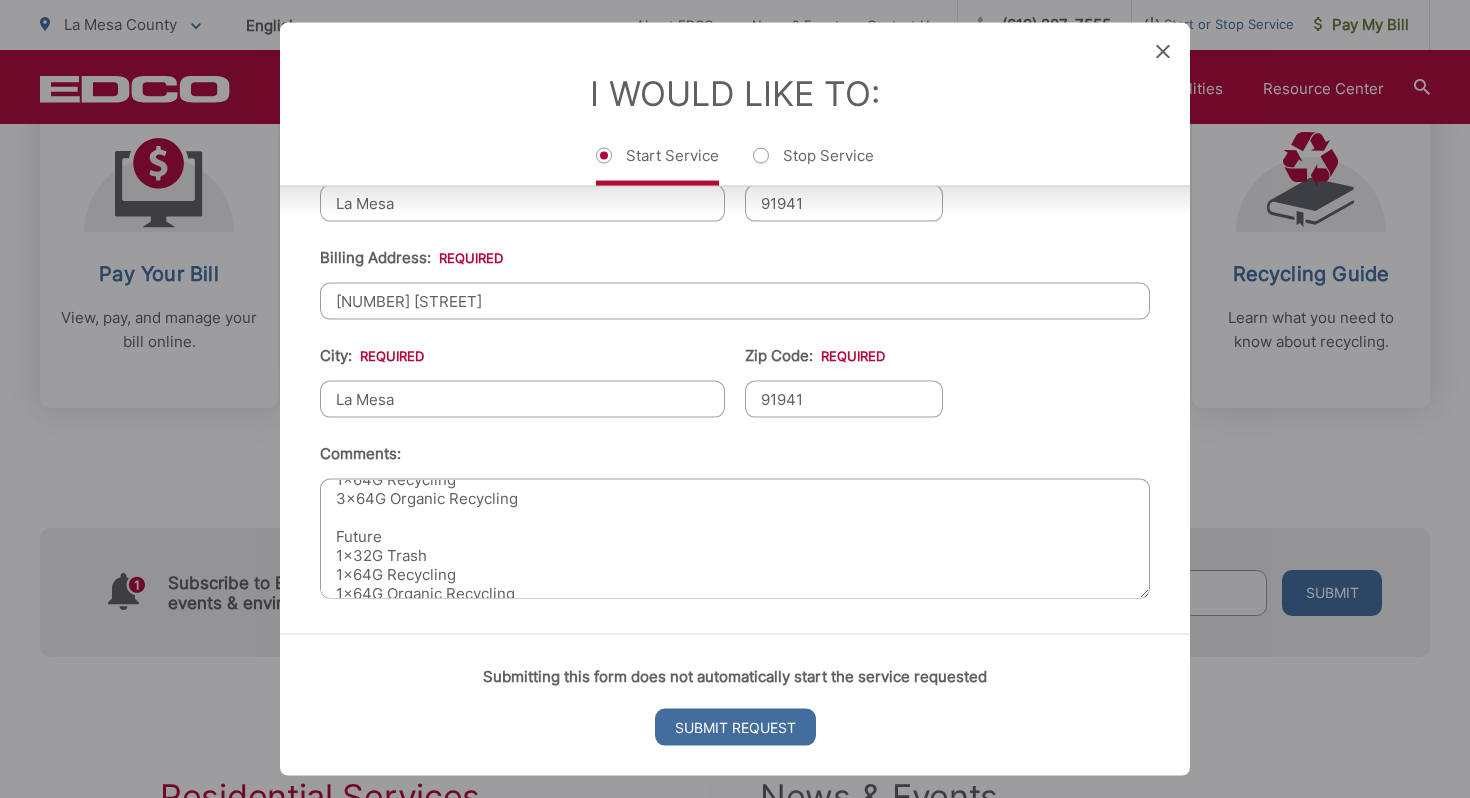 click on "We recently moved into this address and will require different cans to the prior owners.  Not sure when during the process we do this, so I'll list the current and required cans here.
Current:
1x64G Trash
1x64G Recycling
3x64G Organic Recycling
Future
1x32G Trash
1x64G Recycling
1x64G Organic Recycling" at bounding box center (735, 539) 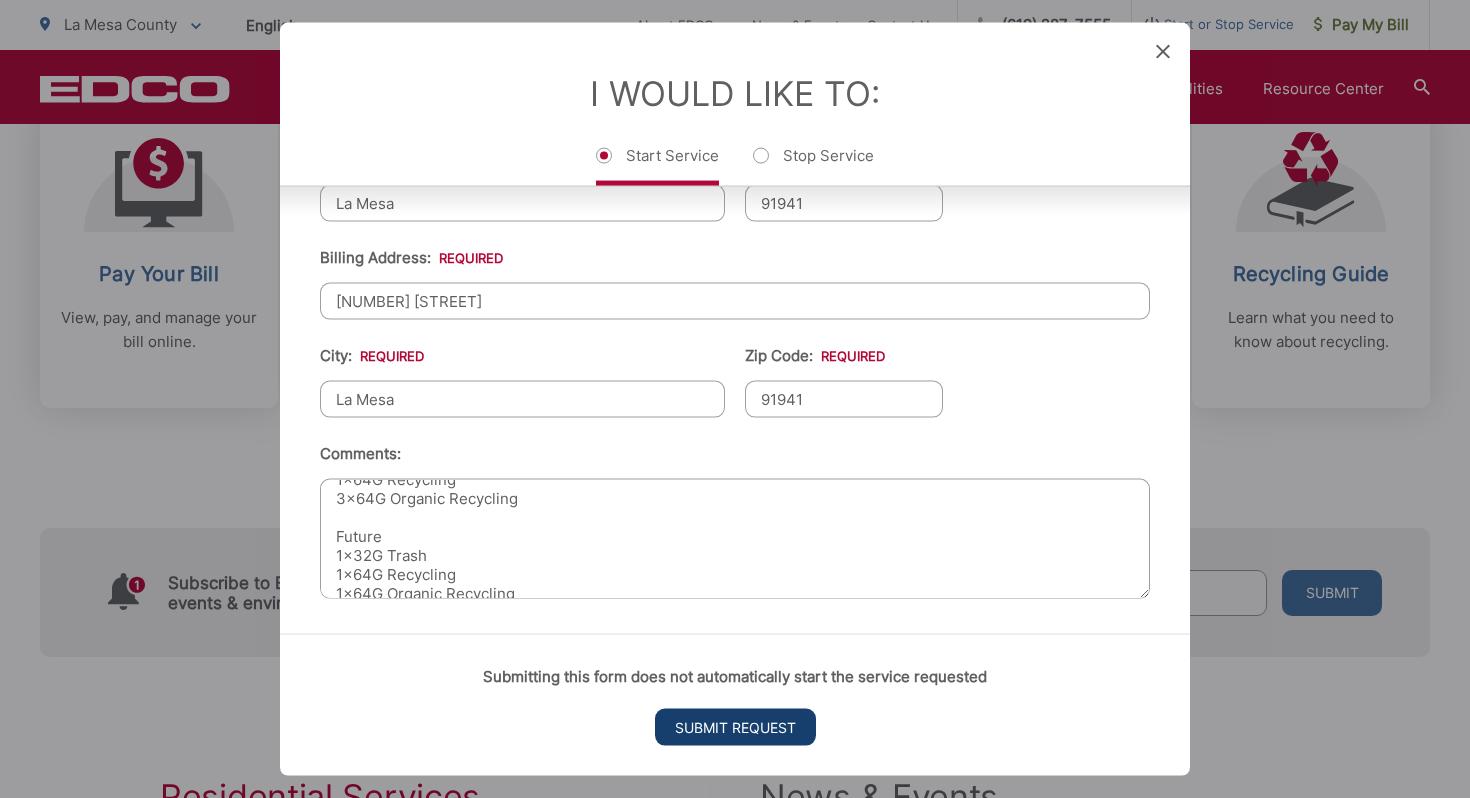 scroll, scrollTop: 160, scrollLeft: 0, axis: vertical 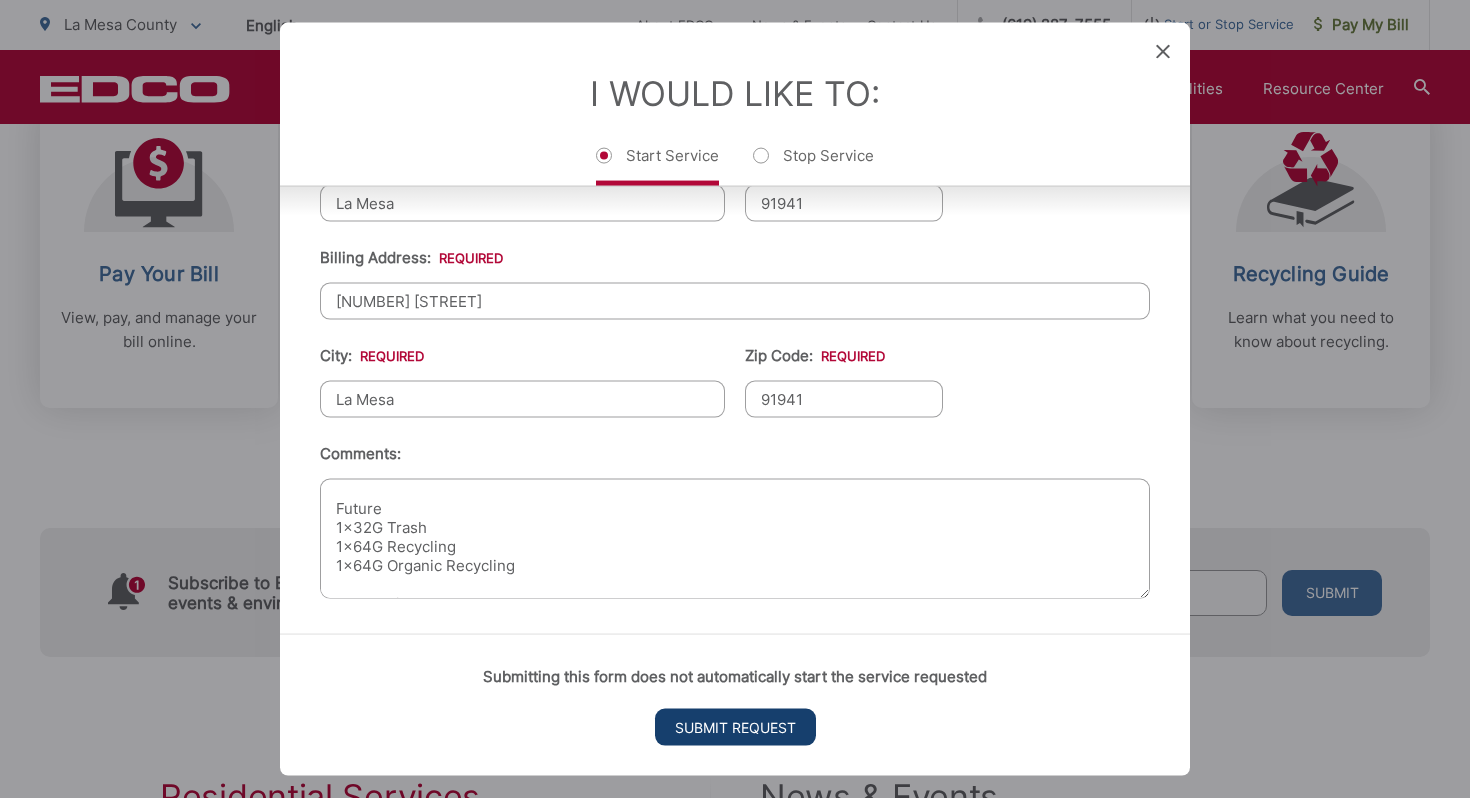 type on "We recently moved into this address and will require different cans to the prior owners.  Not sure when during the process we do this, so I'll list the current and required cans here.
Current:
1x64G Trash
1x64G Recycling
3x64G Organic Recycling
Future
1x32G Trash
1x64G Recycling
1x64G Organic Recycling
So we will need to swap out at least some cans" 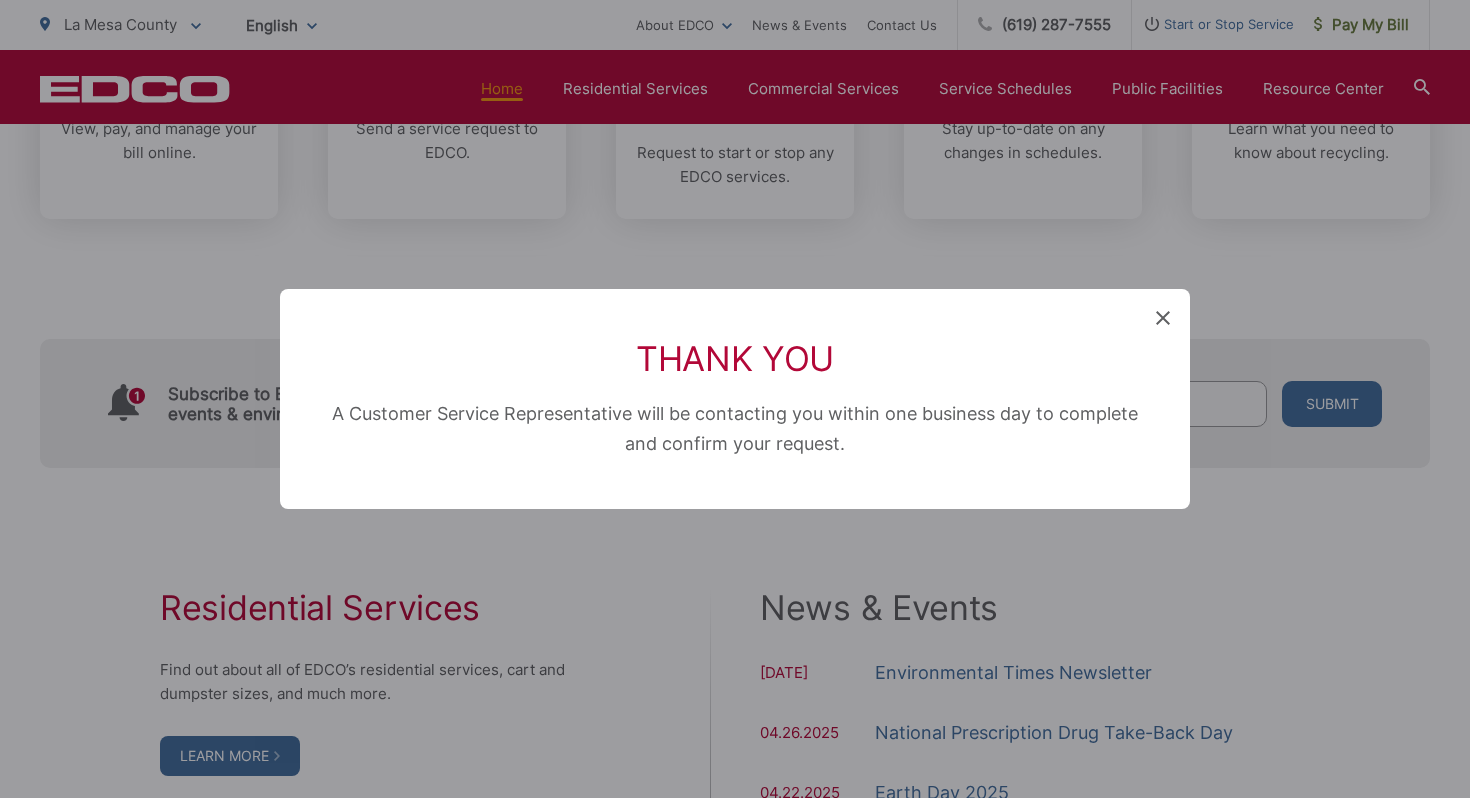 scroll, scrollTop: 0, scrollLeft: 0, axis: both 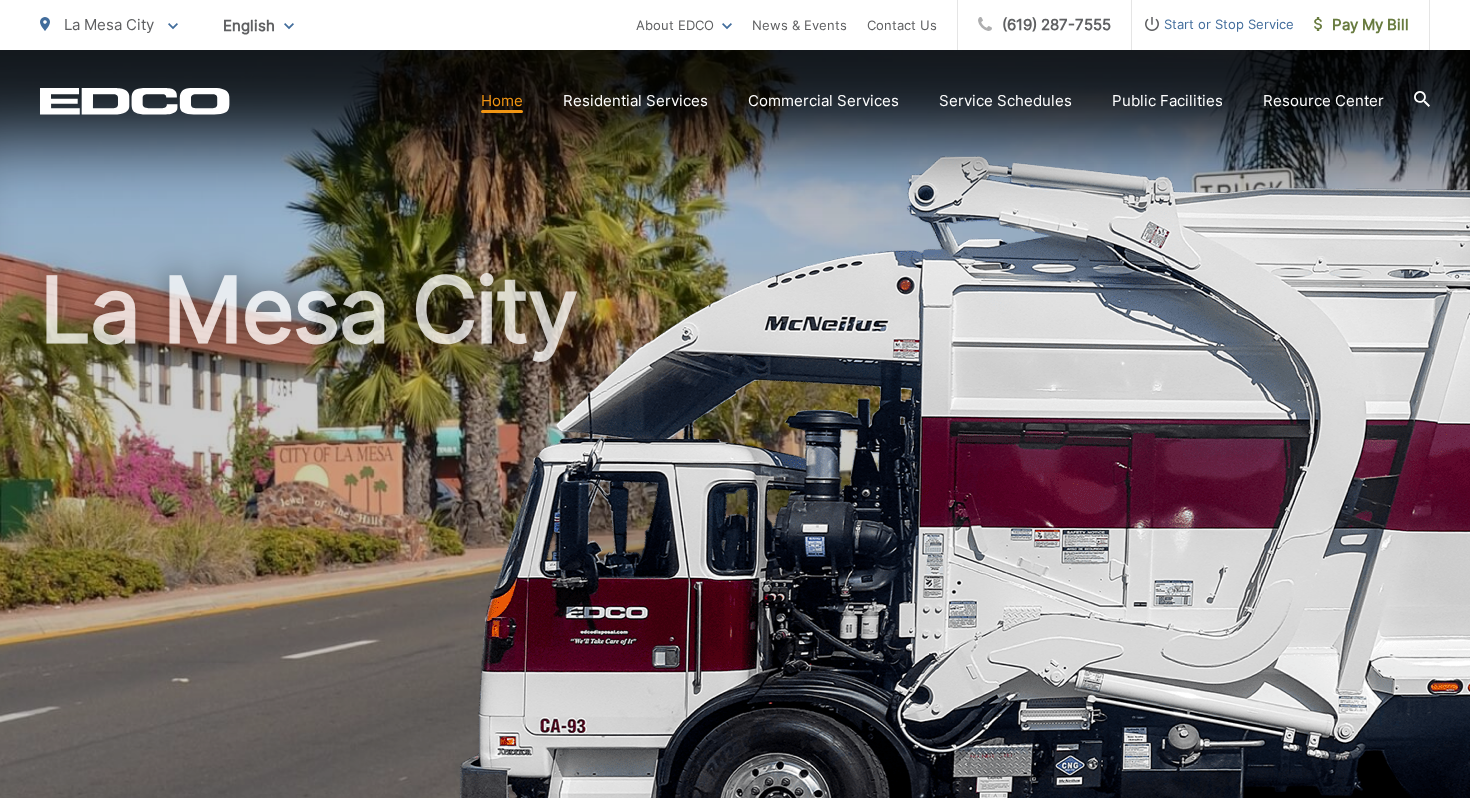 click on "EDCO Logo" 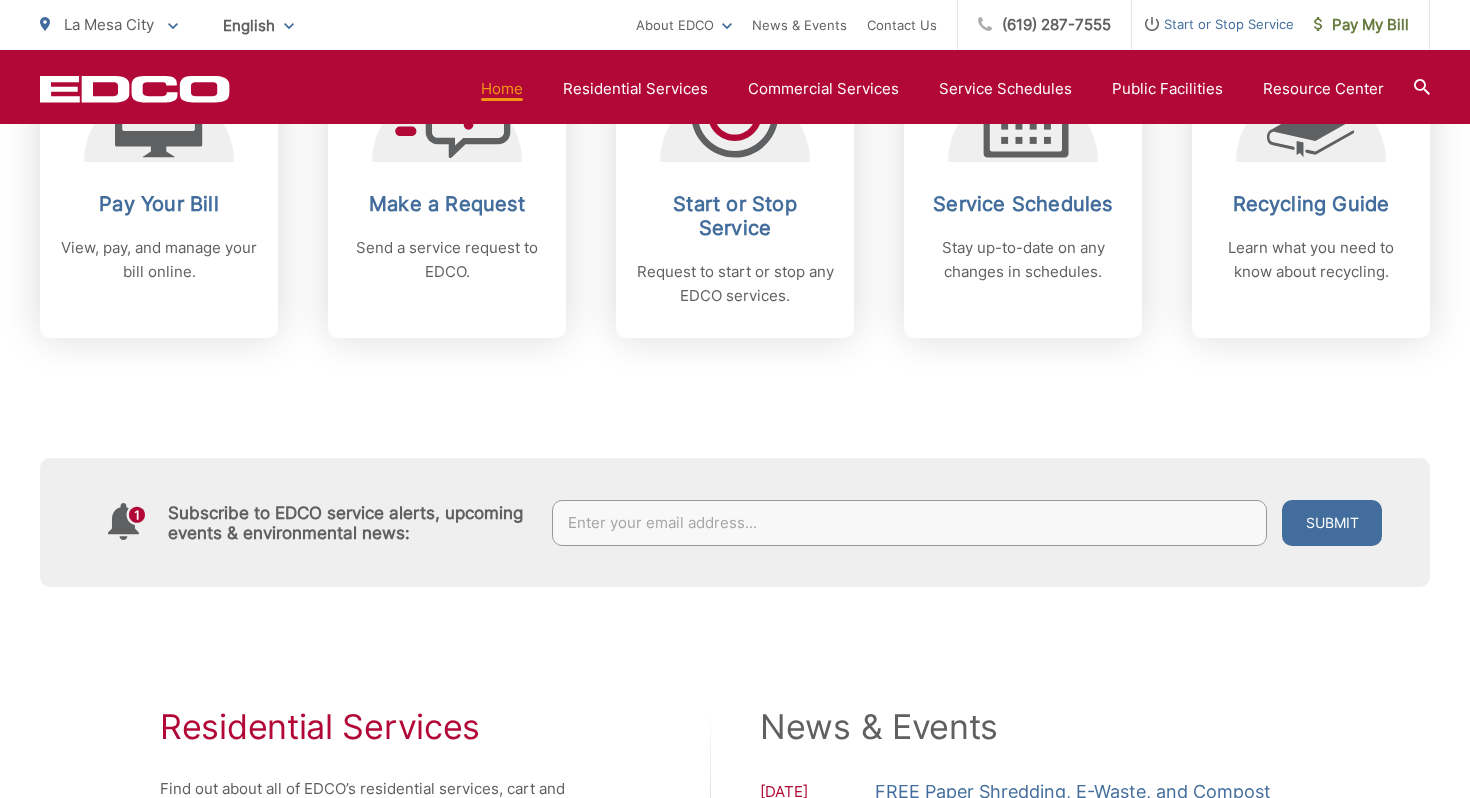 scroll, scrollTop: 0, scrollLeft: 0, axis: both 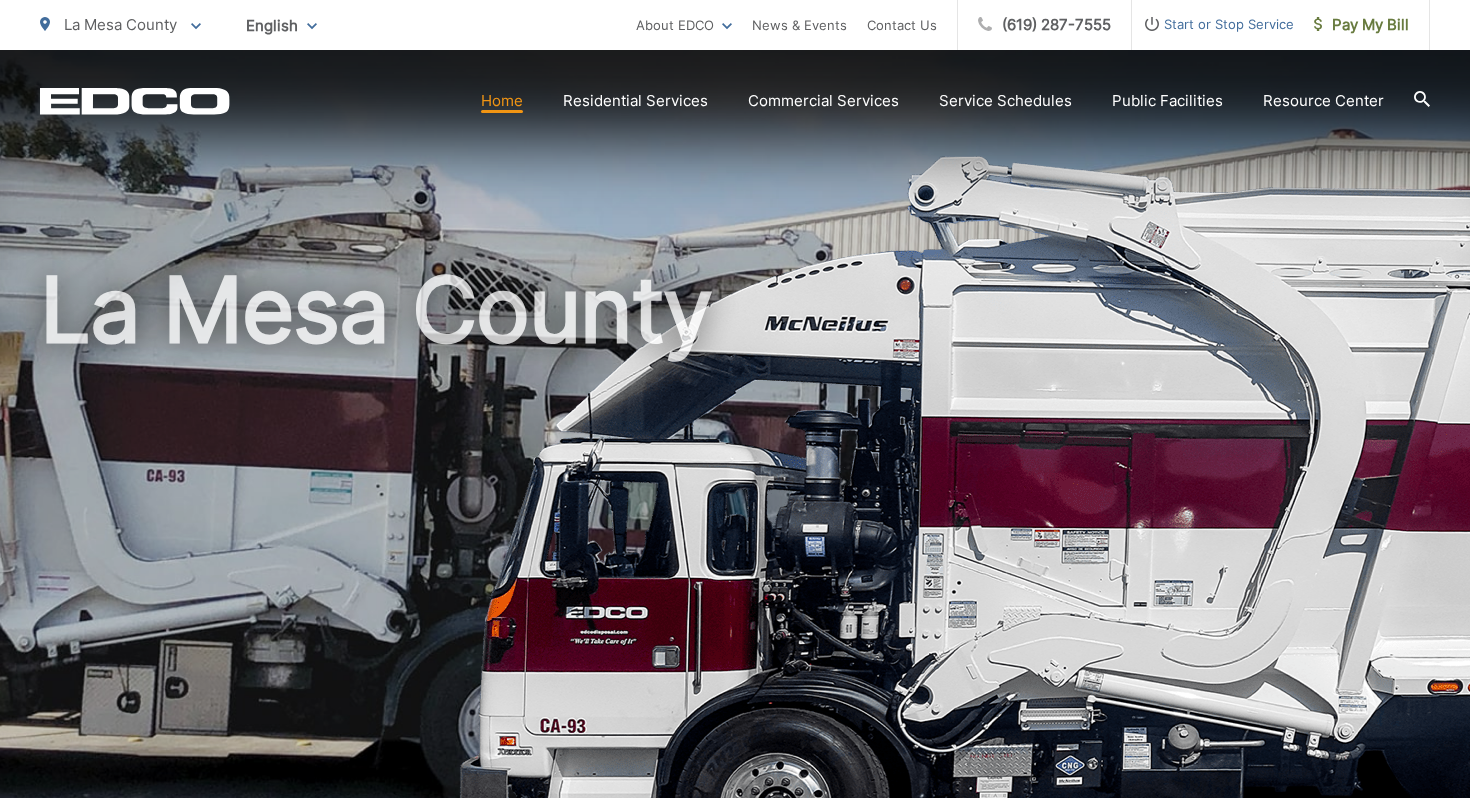 click 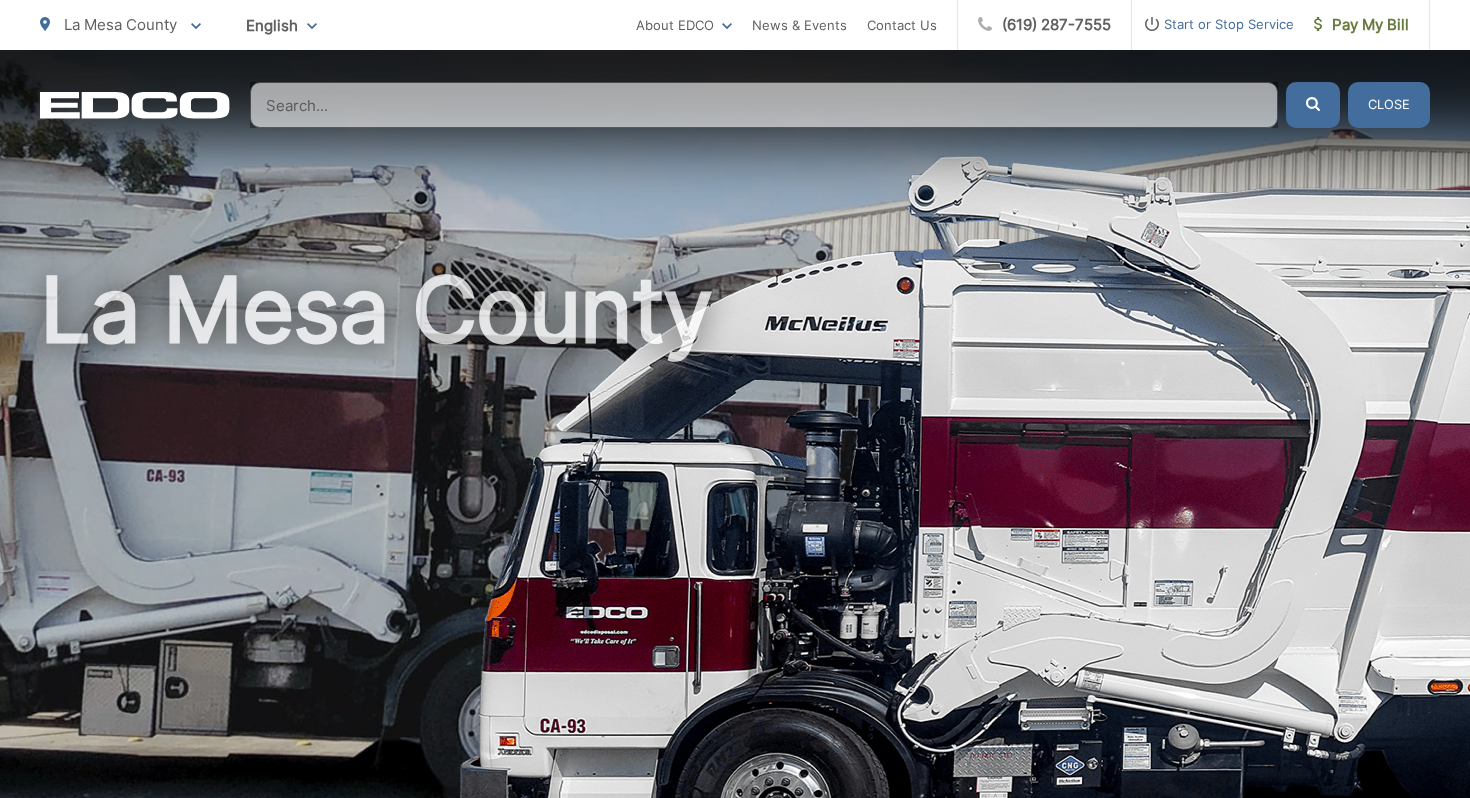 click on "Close" at bounding box center [1389, 105] 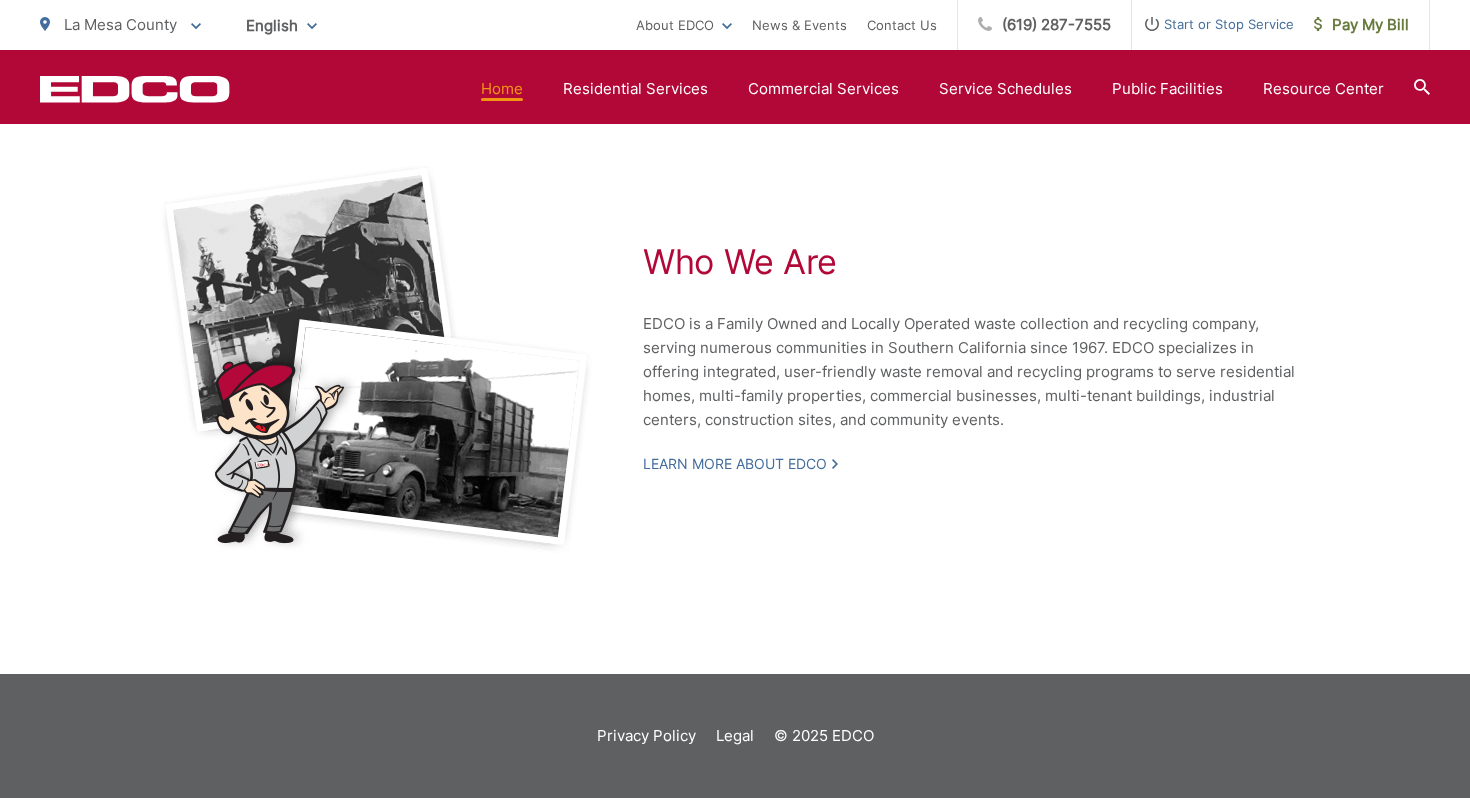 scroll, scrollTop: 0, scrollLeft: 0, axis: both 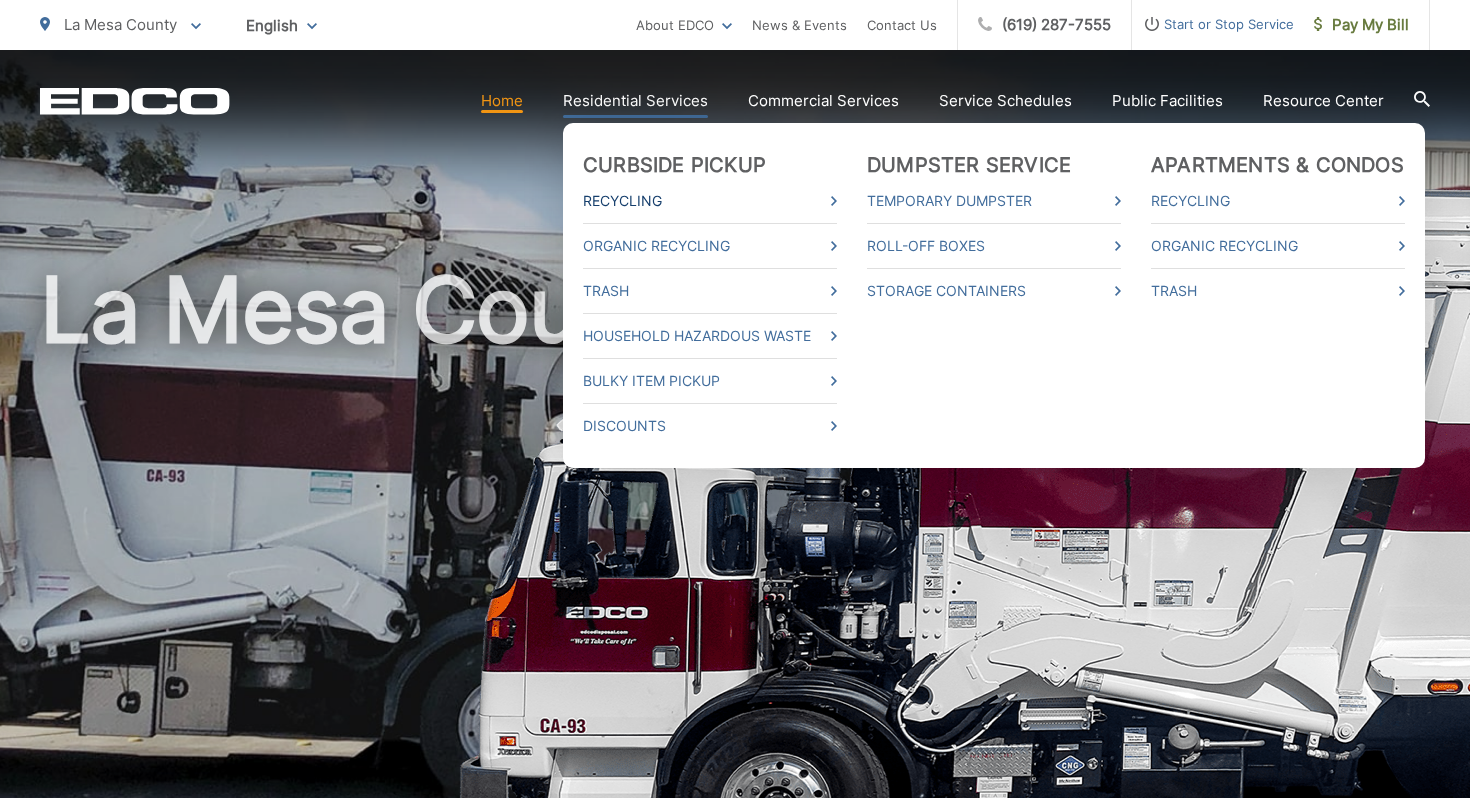 click on "Recycling" at bounding box center (710, 201) 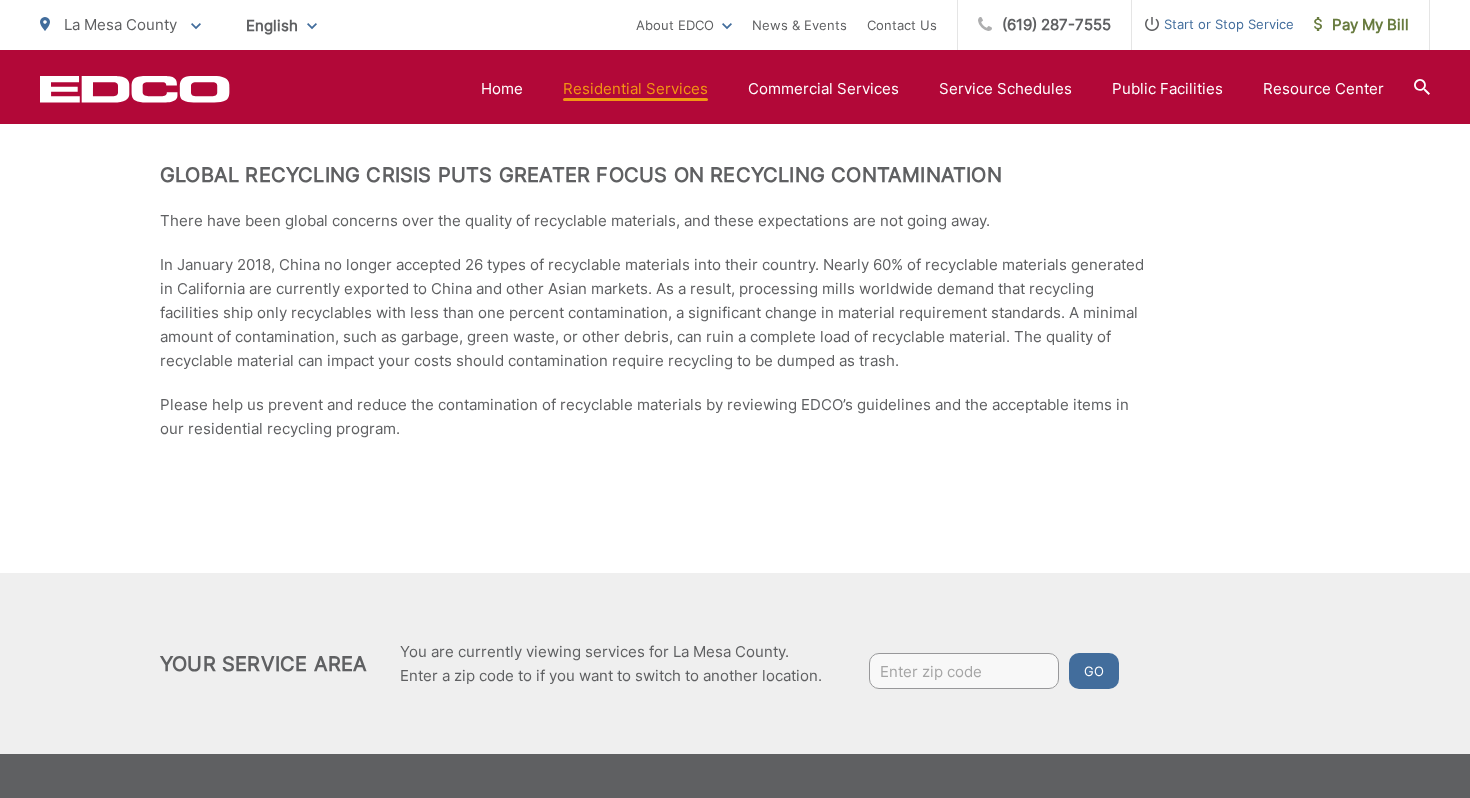 scroll, scrollTop: 3540, scrollLeft: 0, axis: vertical 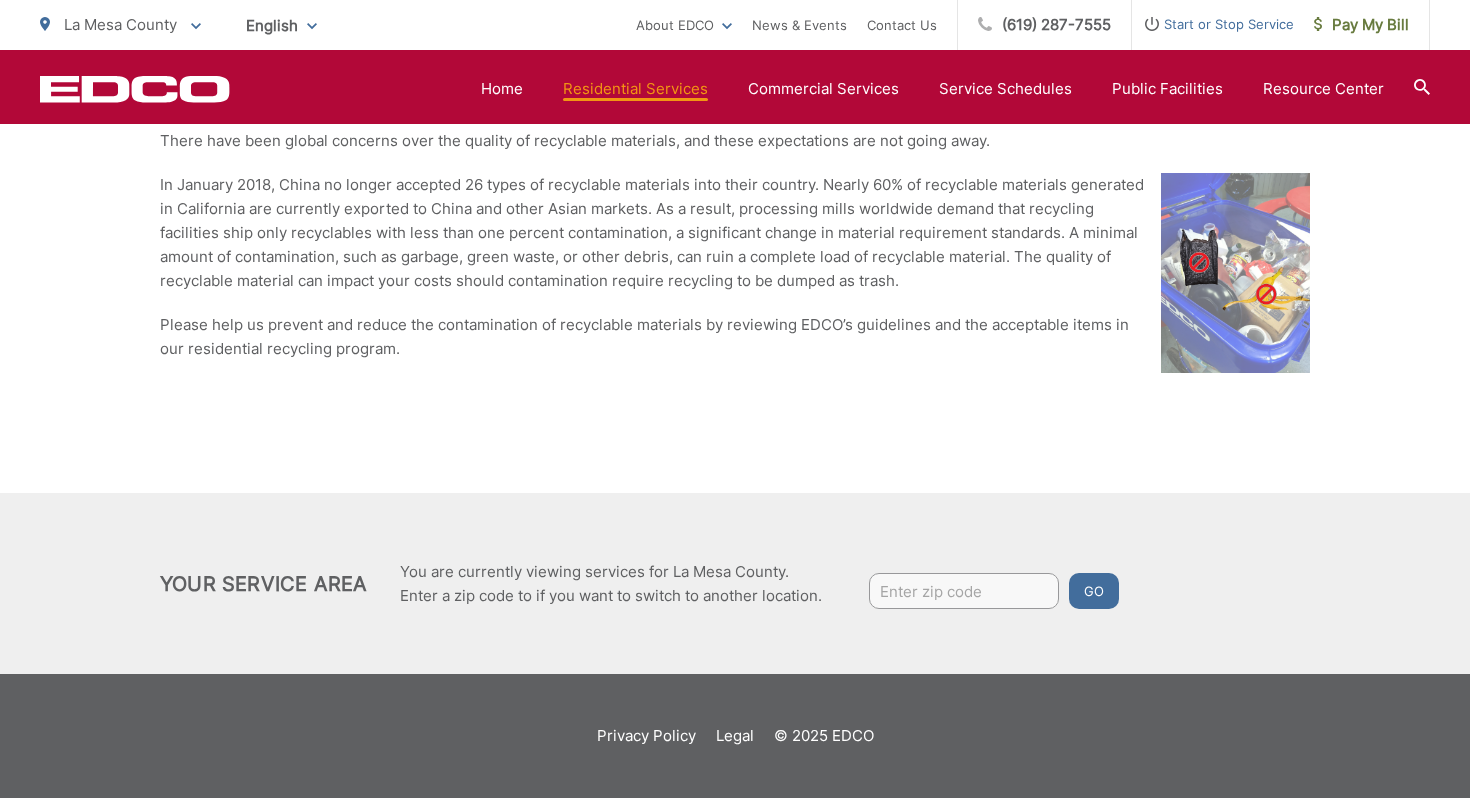 click at bounding box center [964, 591] 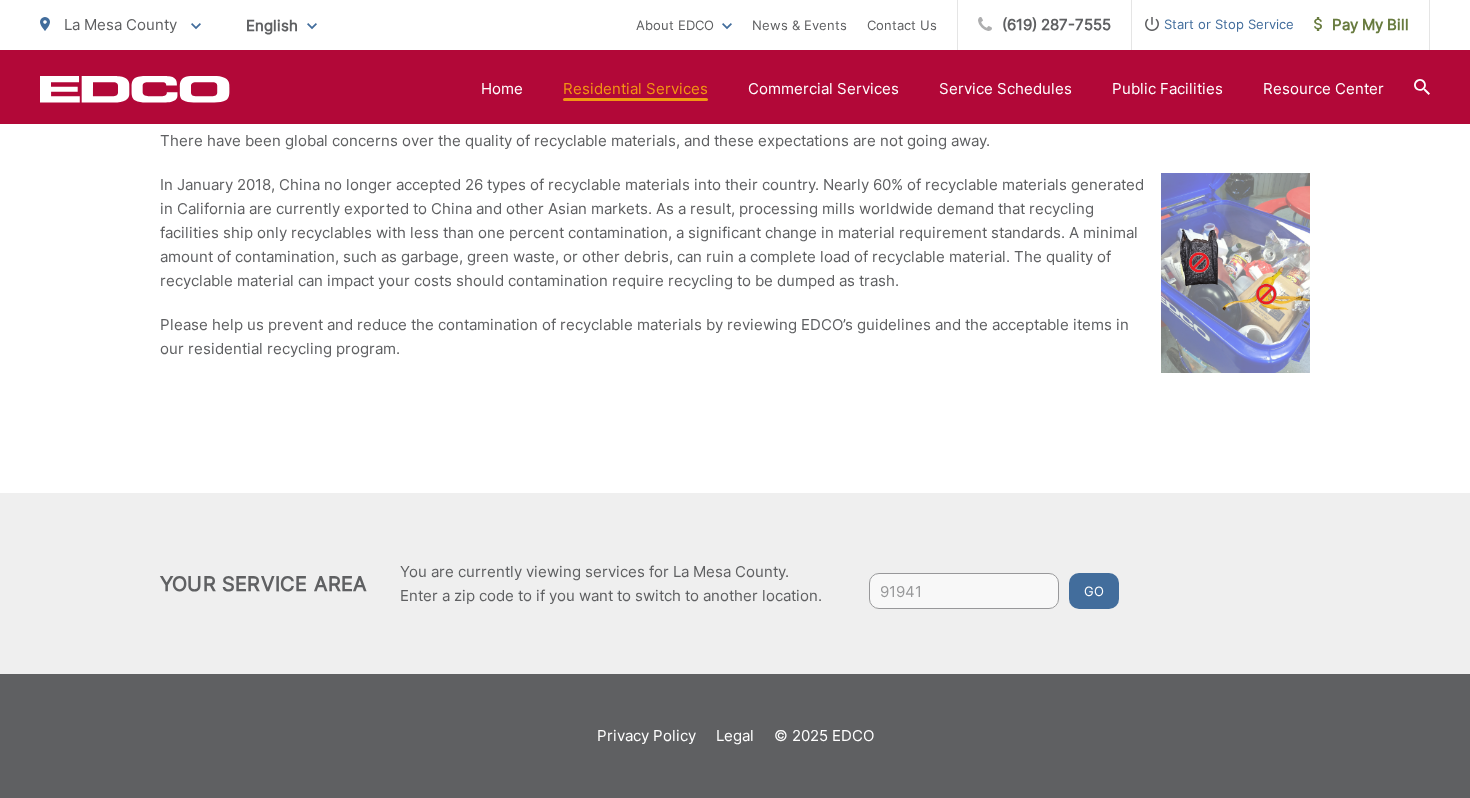 type on "91941" 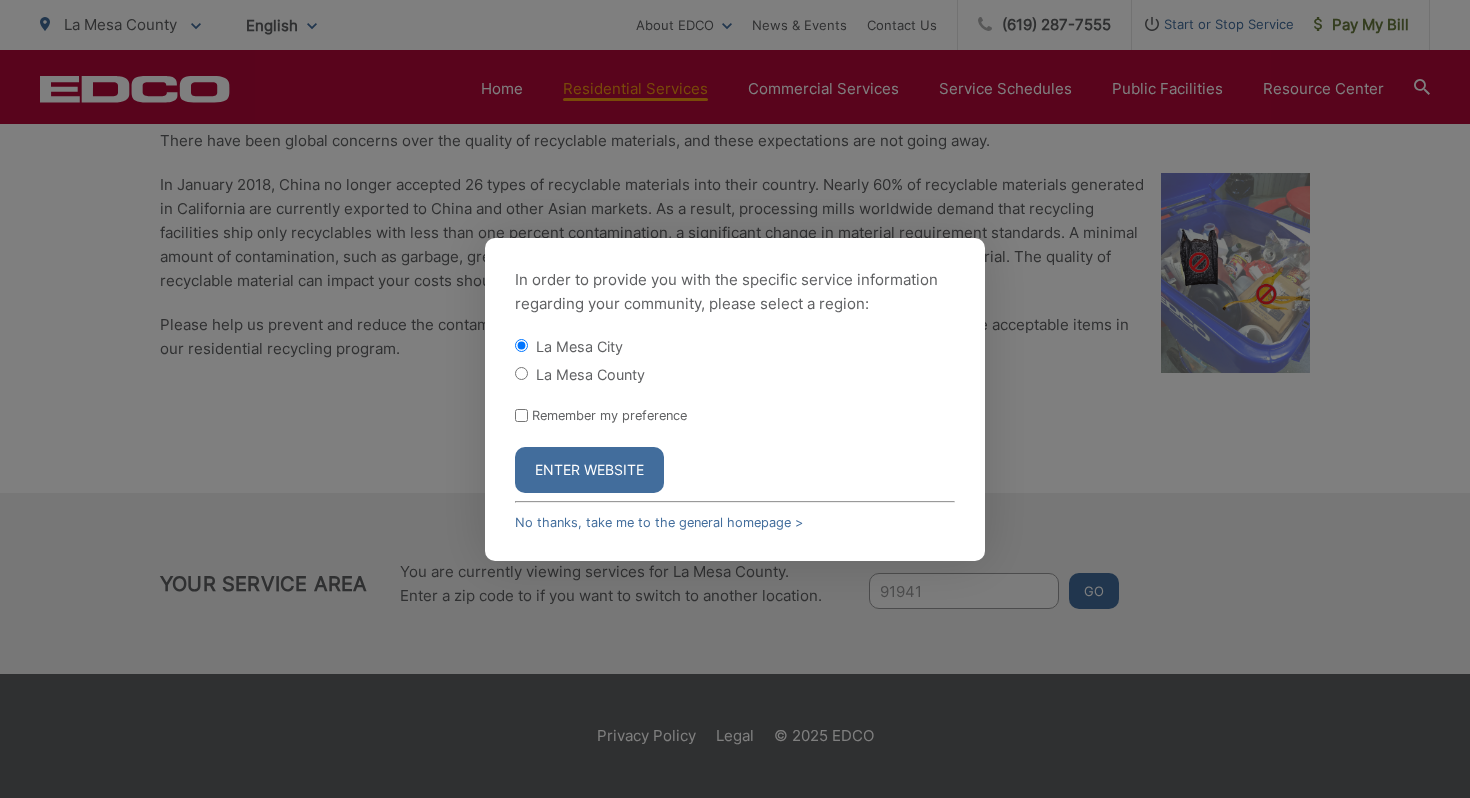 click on "La Mesa County" at bounding box center (521, 373) 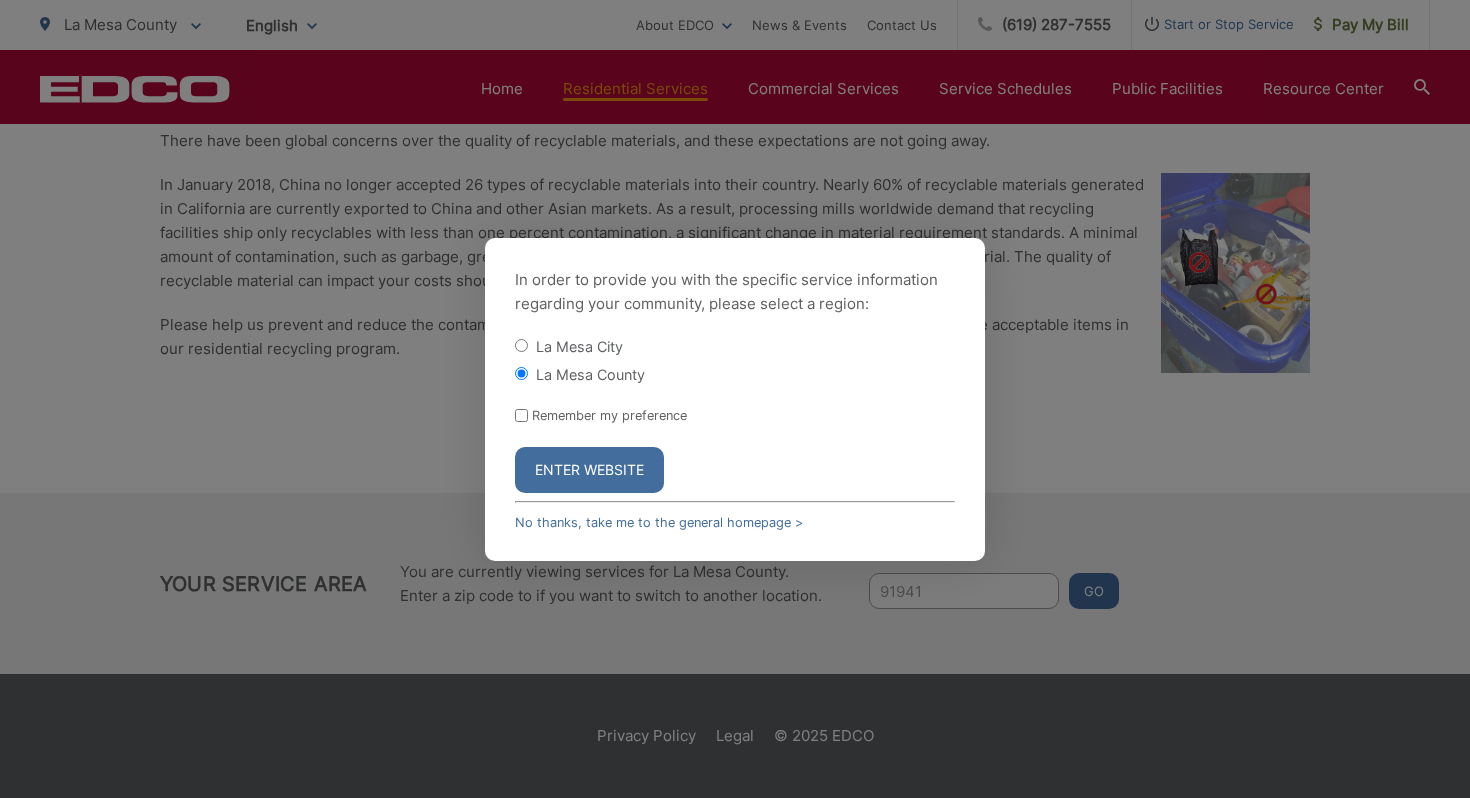 click on "Enter Website" at bounding box center (589, 470) 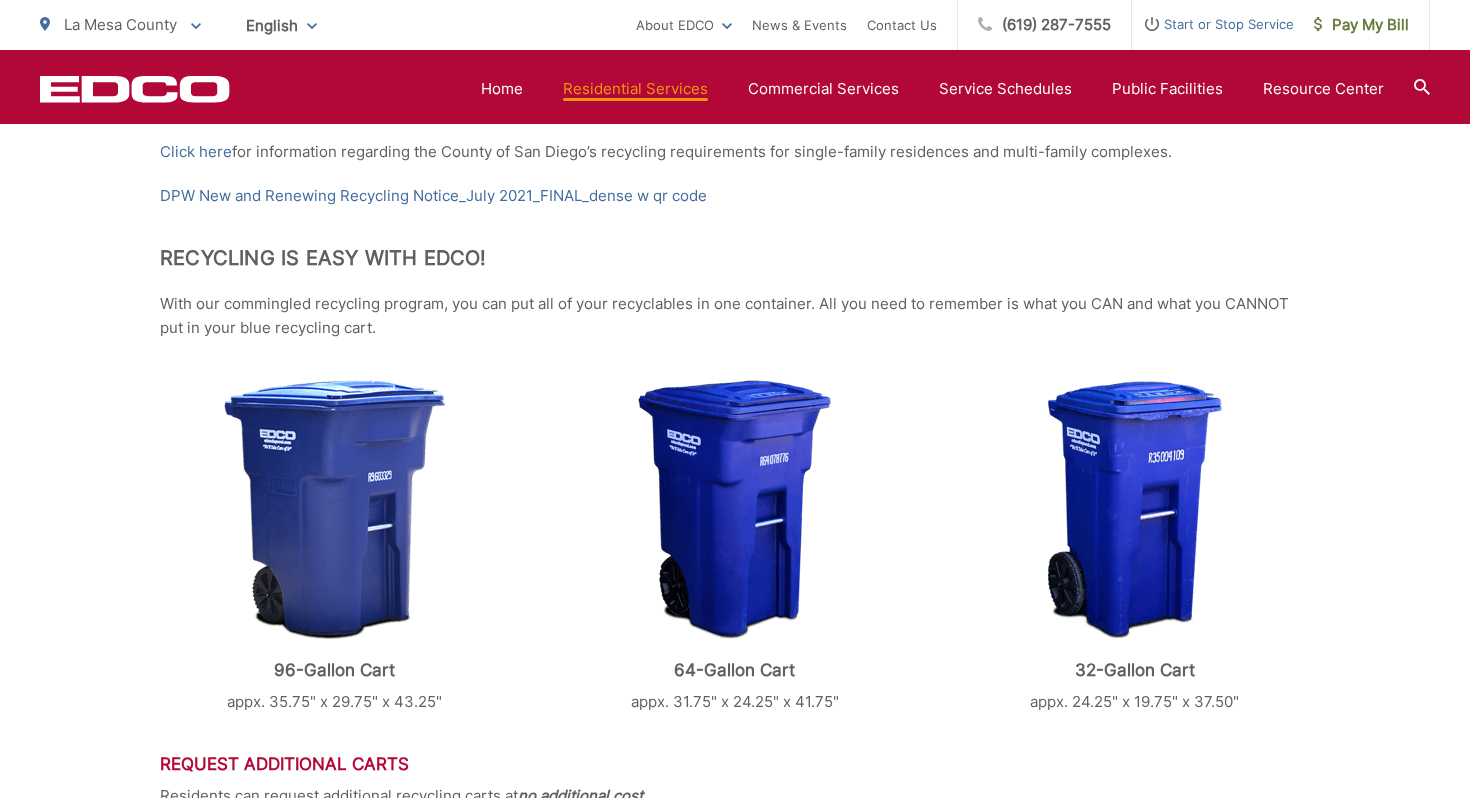 scroll, scrollTop: 0, scrollLeft: 0, axis: both 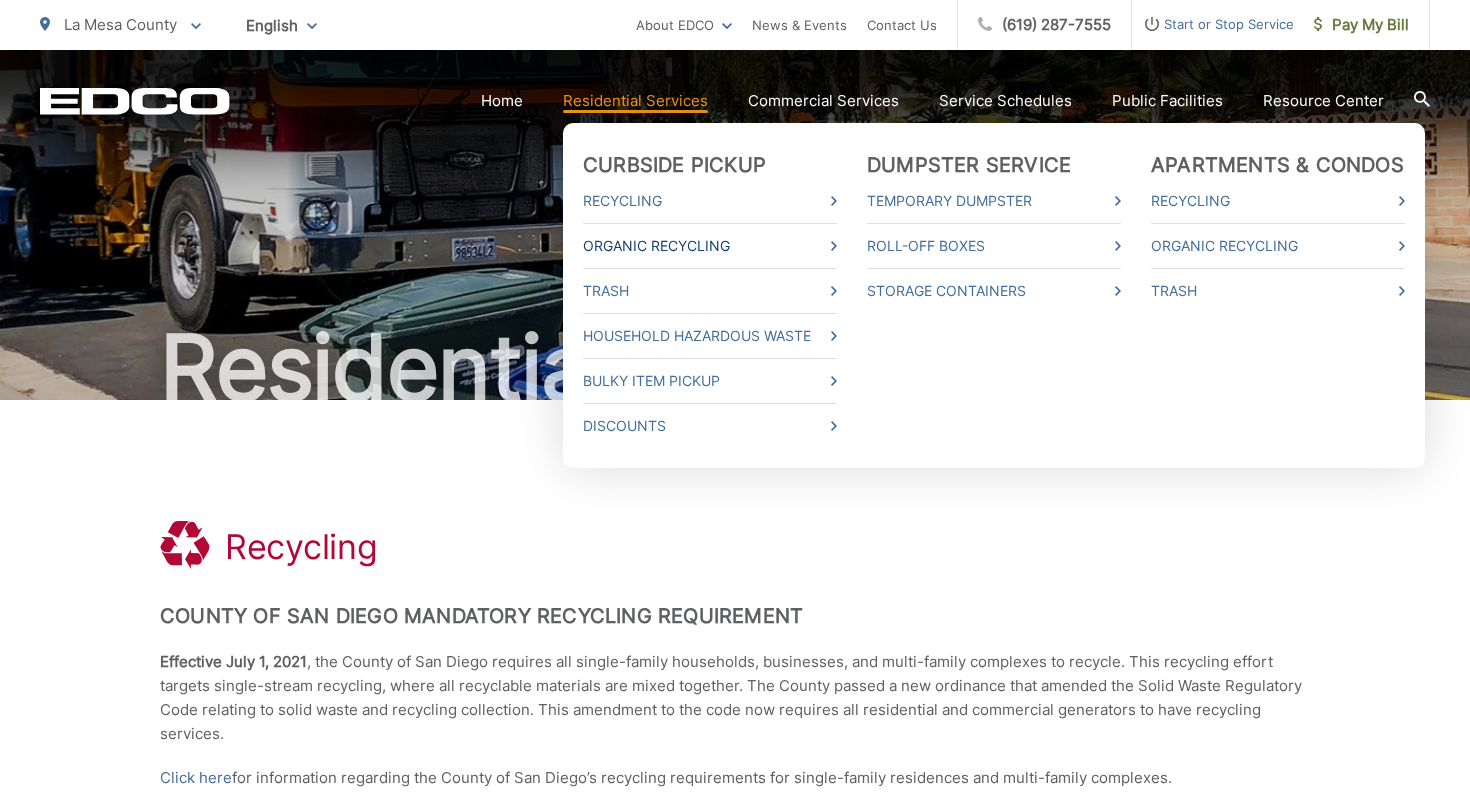 click on "Organic Recycling" at bounding box center [710, 246] 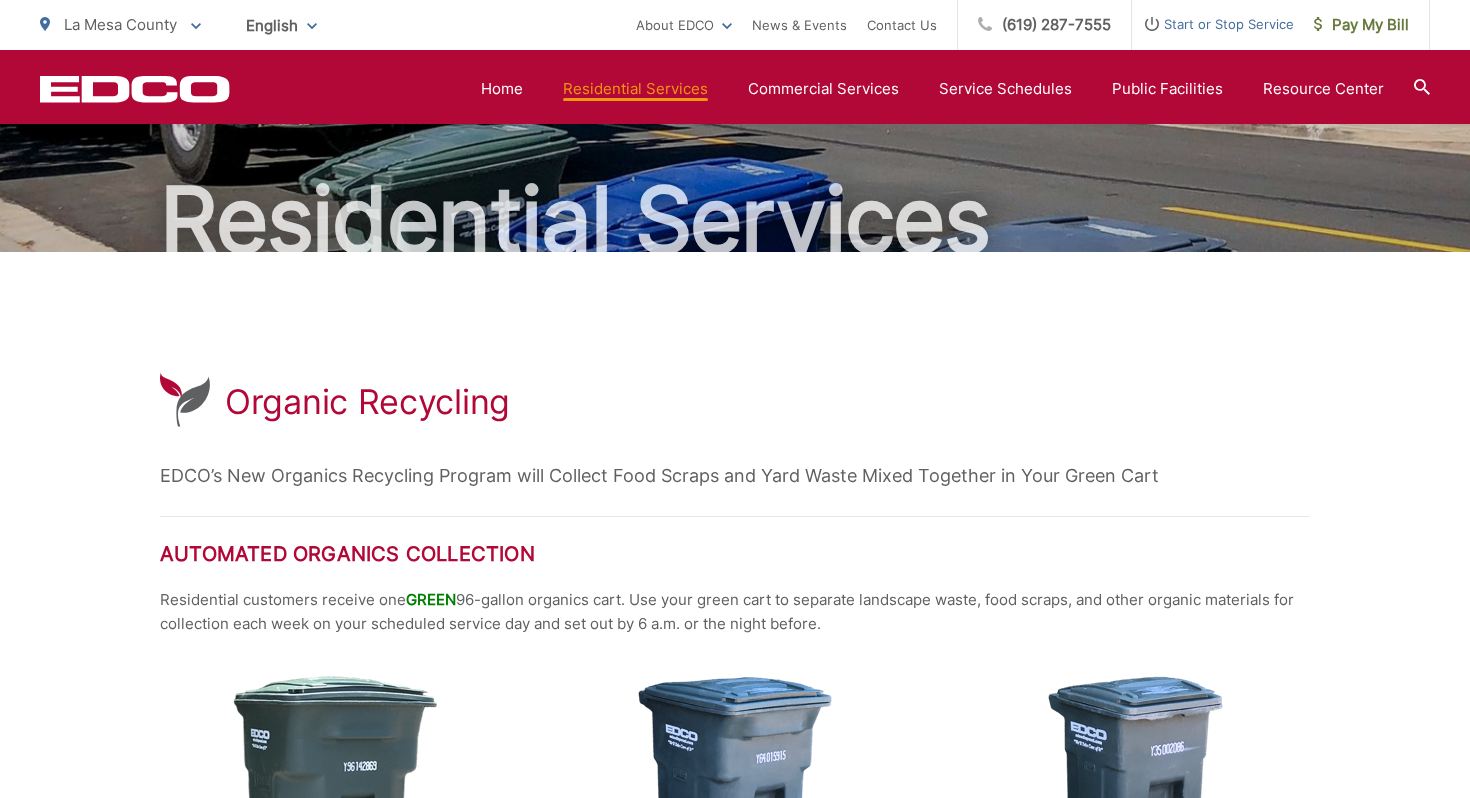 scroll, scrollTop: 146, scrollLeft: 0, axis: vertical 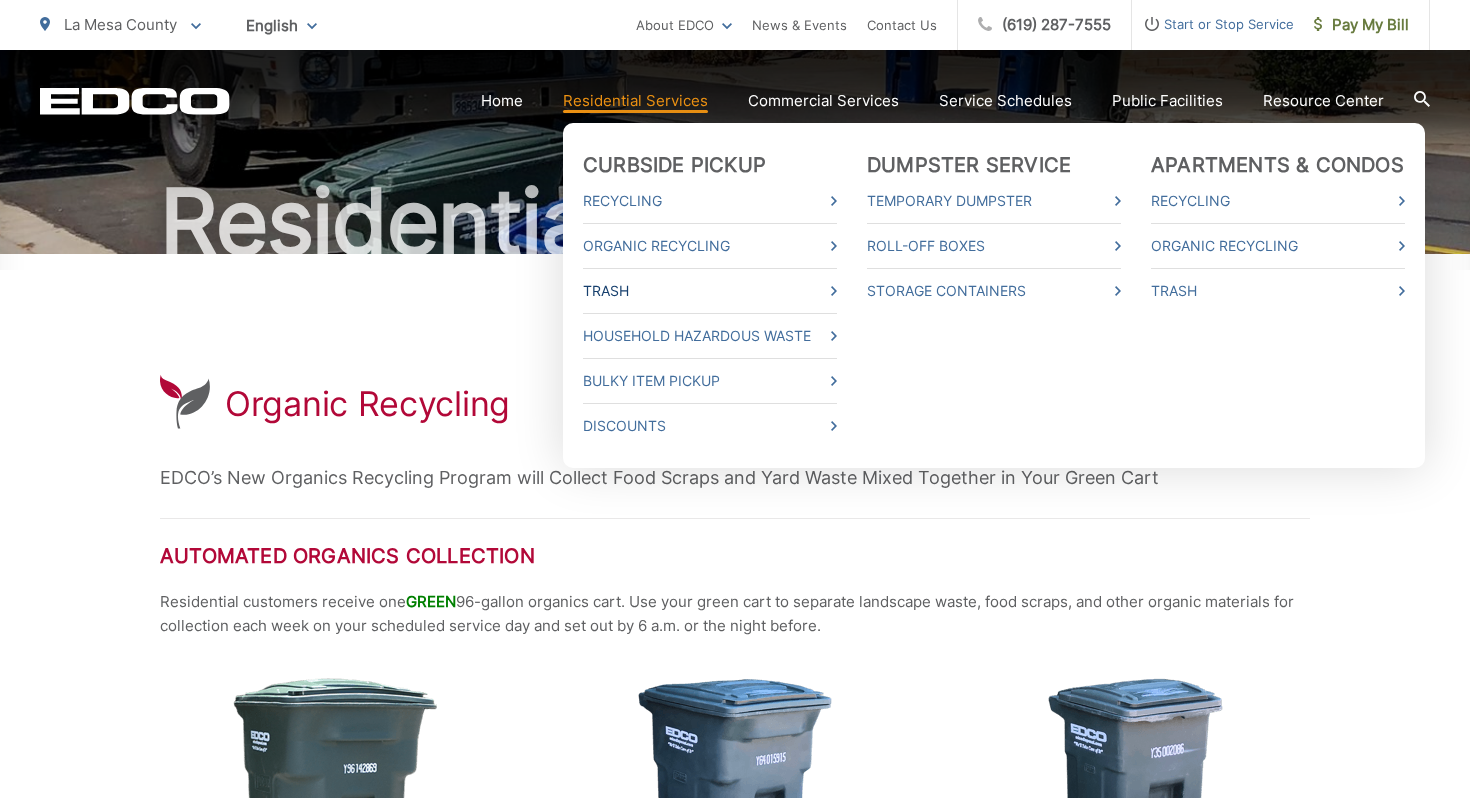 click on "Trash" at bounding box center (710, 291) 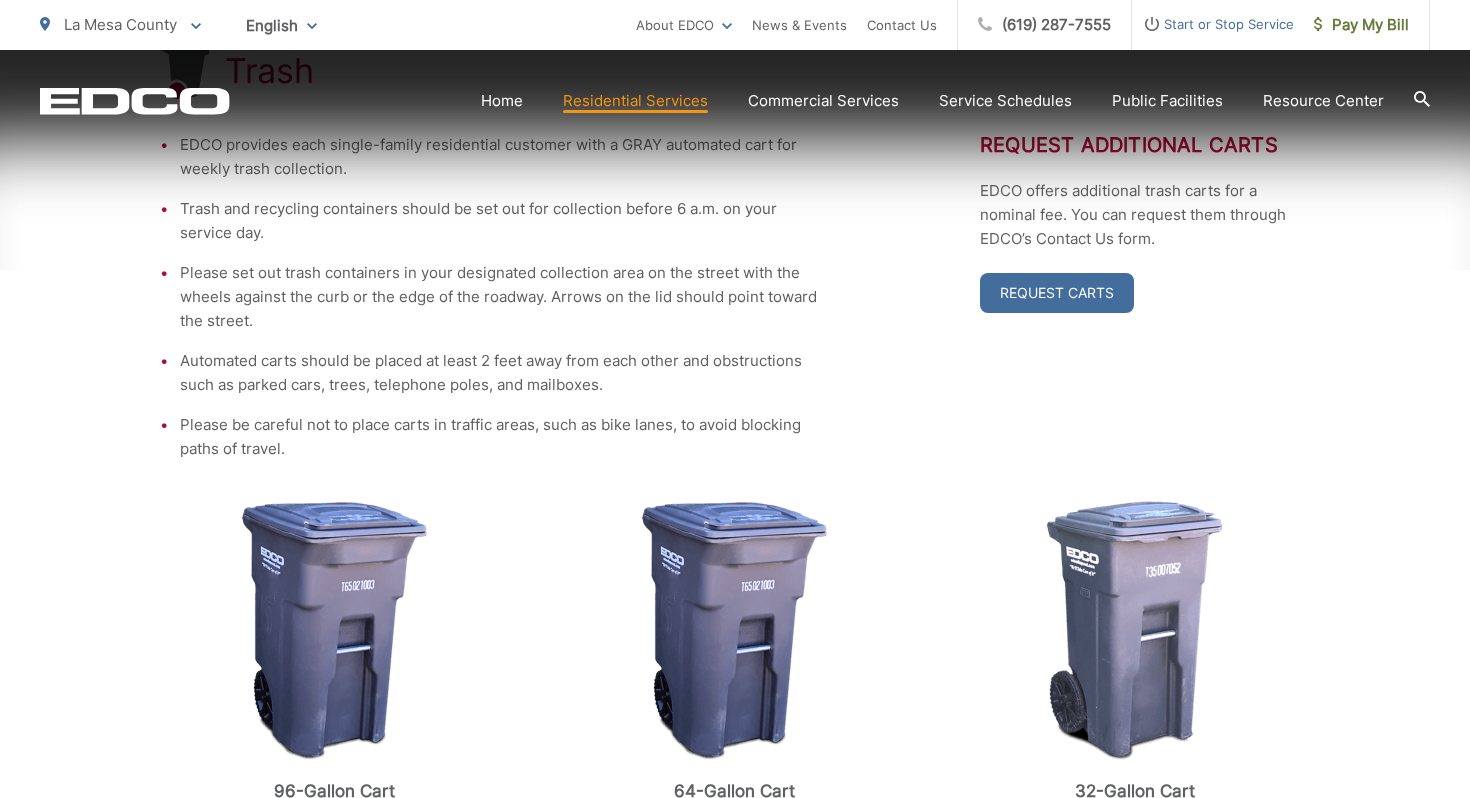 scroll, scrollTop: 484, scrollLeft: 0, axis: vertical 